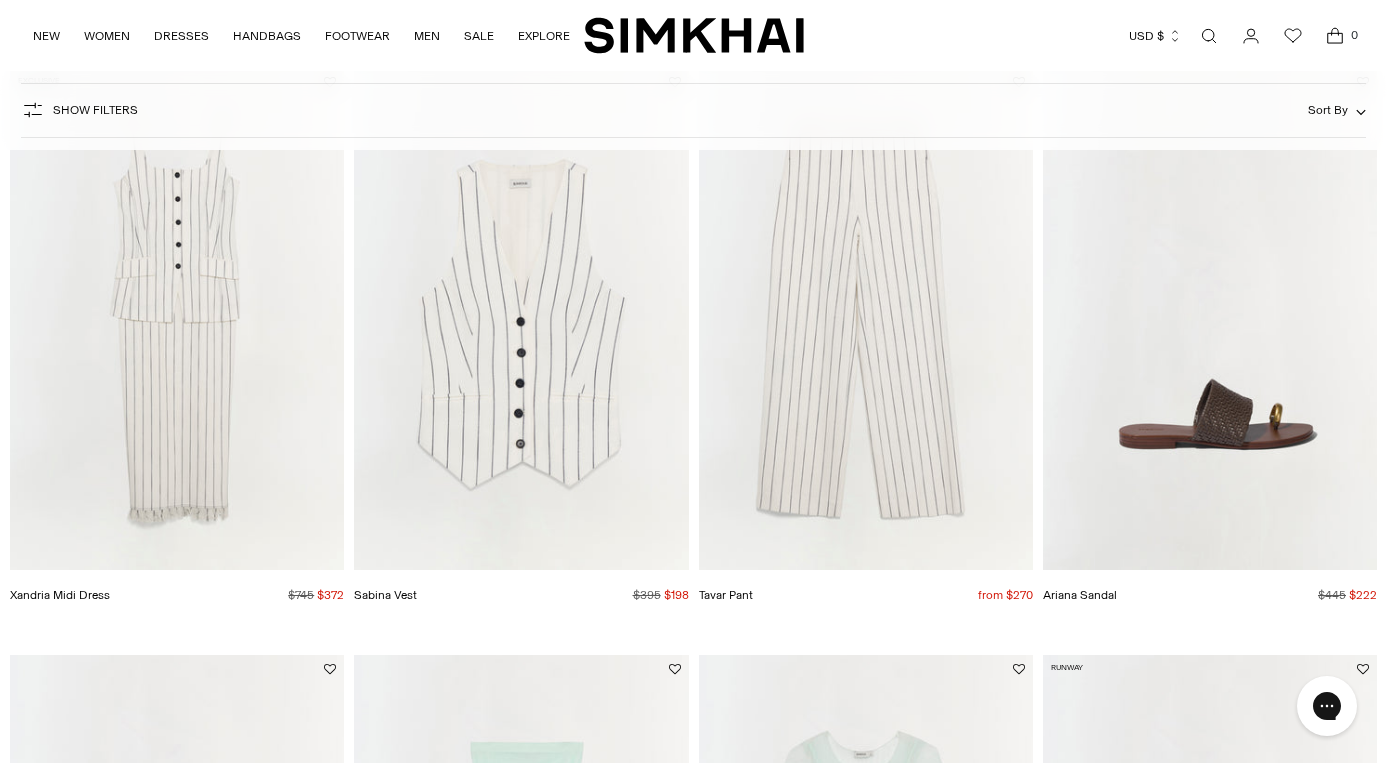 scroll, scrollTop: 3118, scrollLeft: 0, axis: vertical 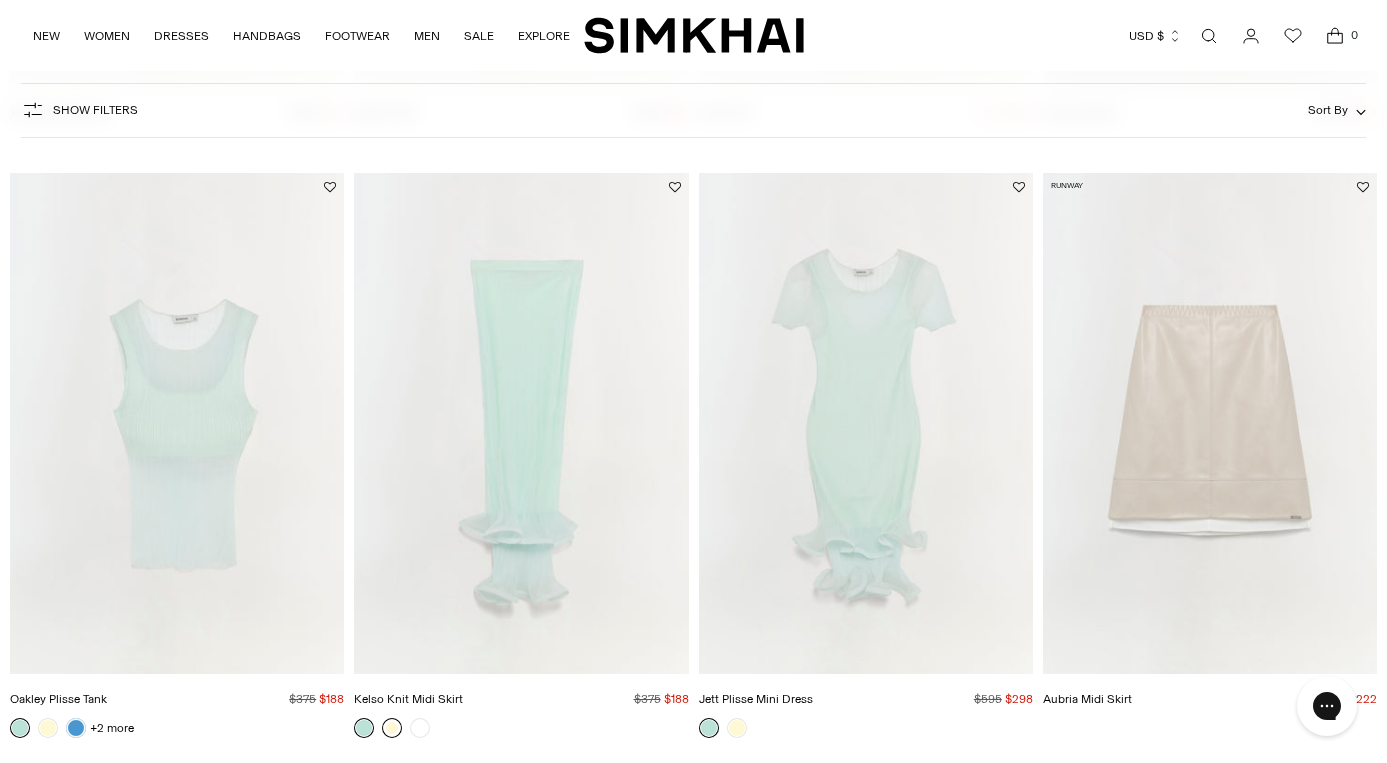 click at bounding box center [392, 728] 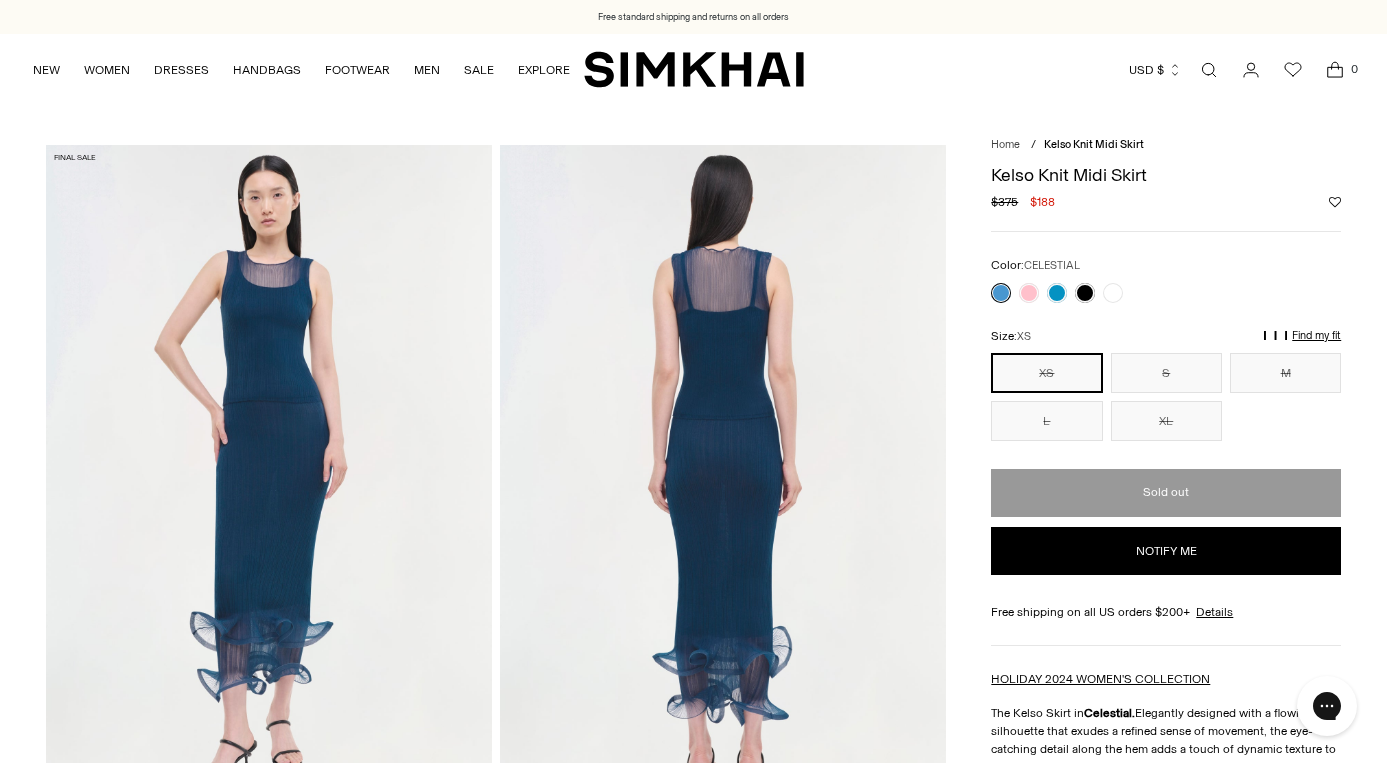 scroll, scrollTop: 0, scrollLeft: 0, axis: both 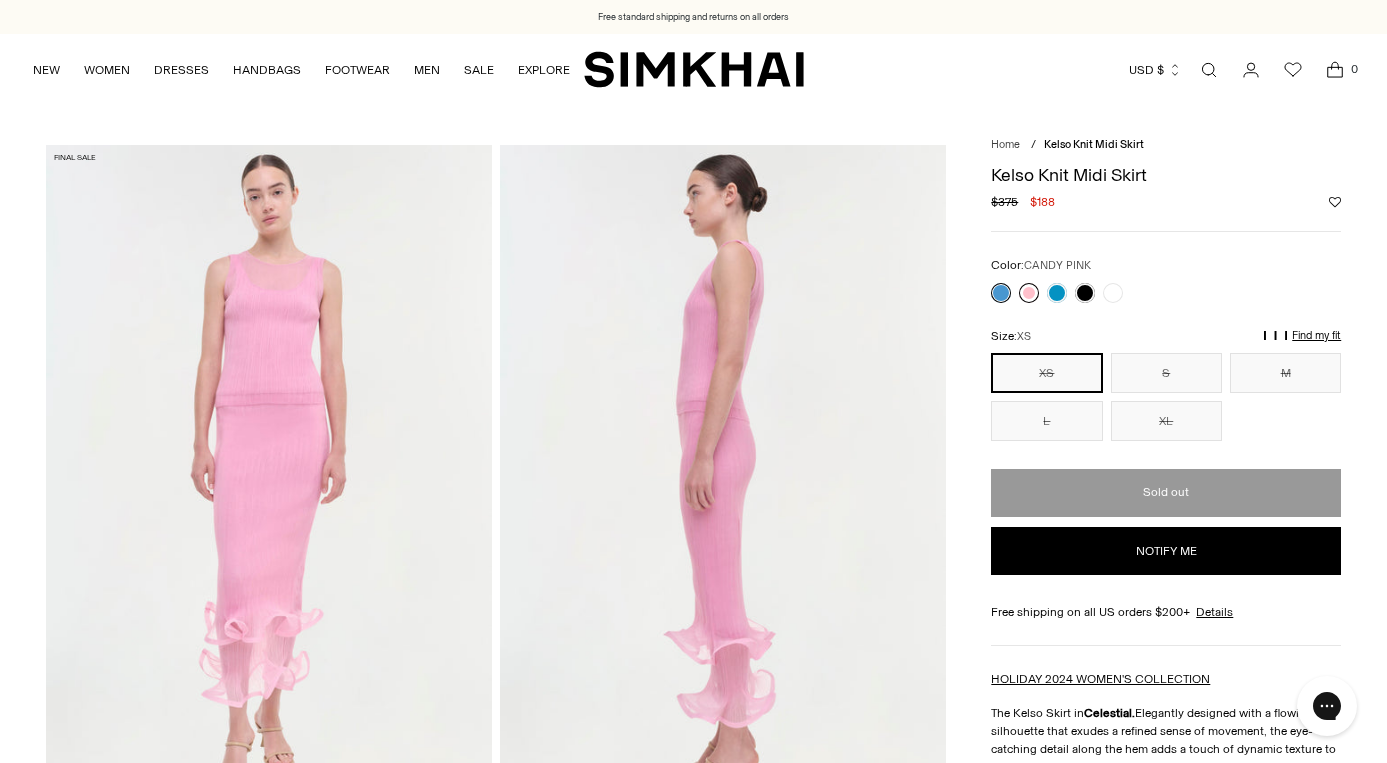 click at bounding box center [1029, 293] 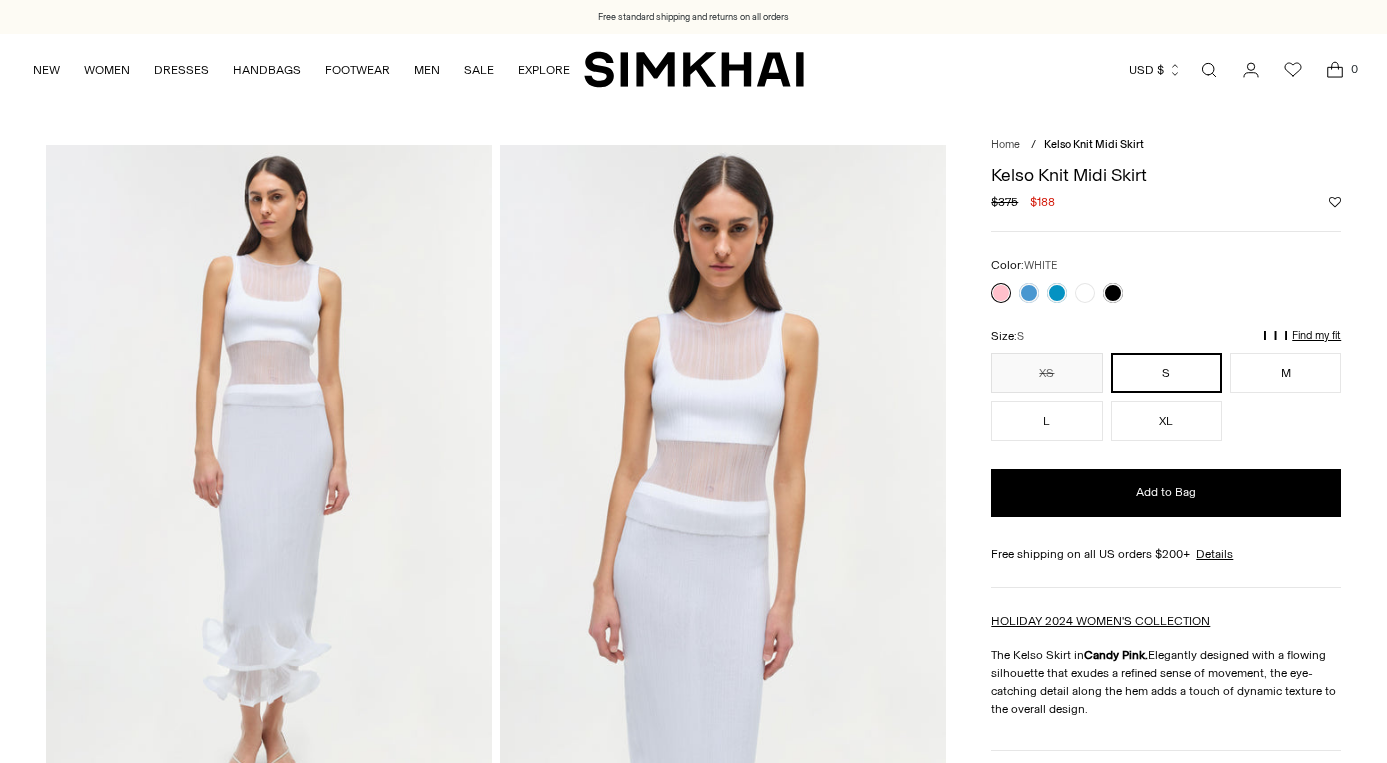 scroll, scrollTop: 0, scrollLeft: 0, axis: both 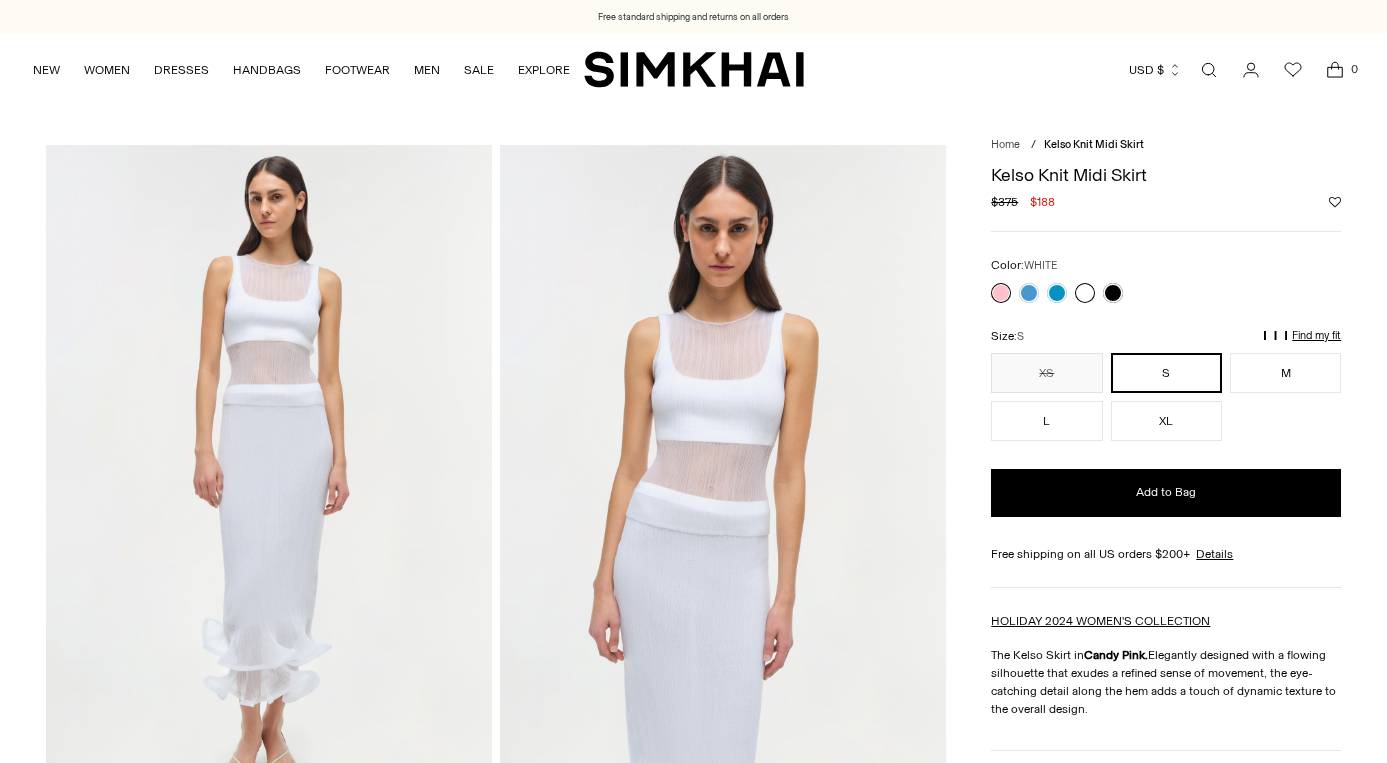 click at bounding box center (1085, 293) 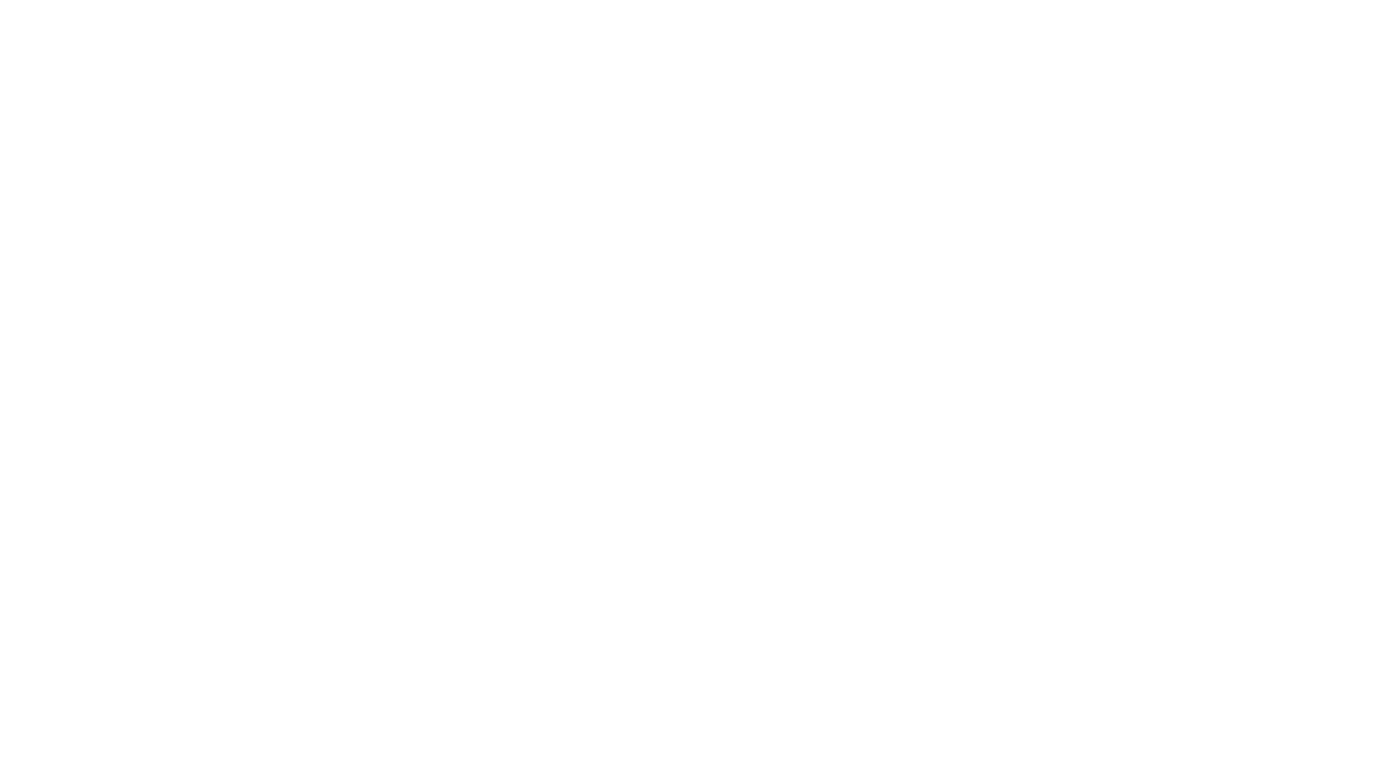 scroll, scrollTop: 0, scrollLeft: 0, axis: both 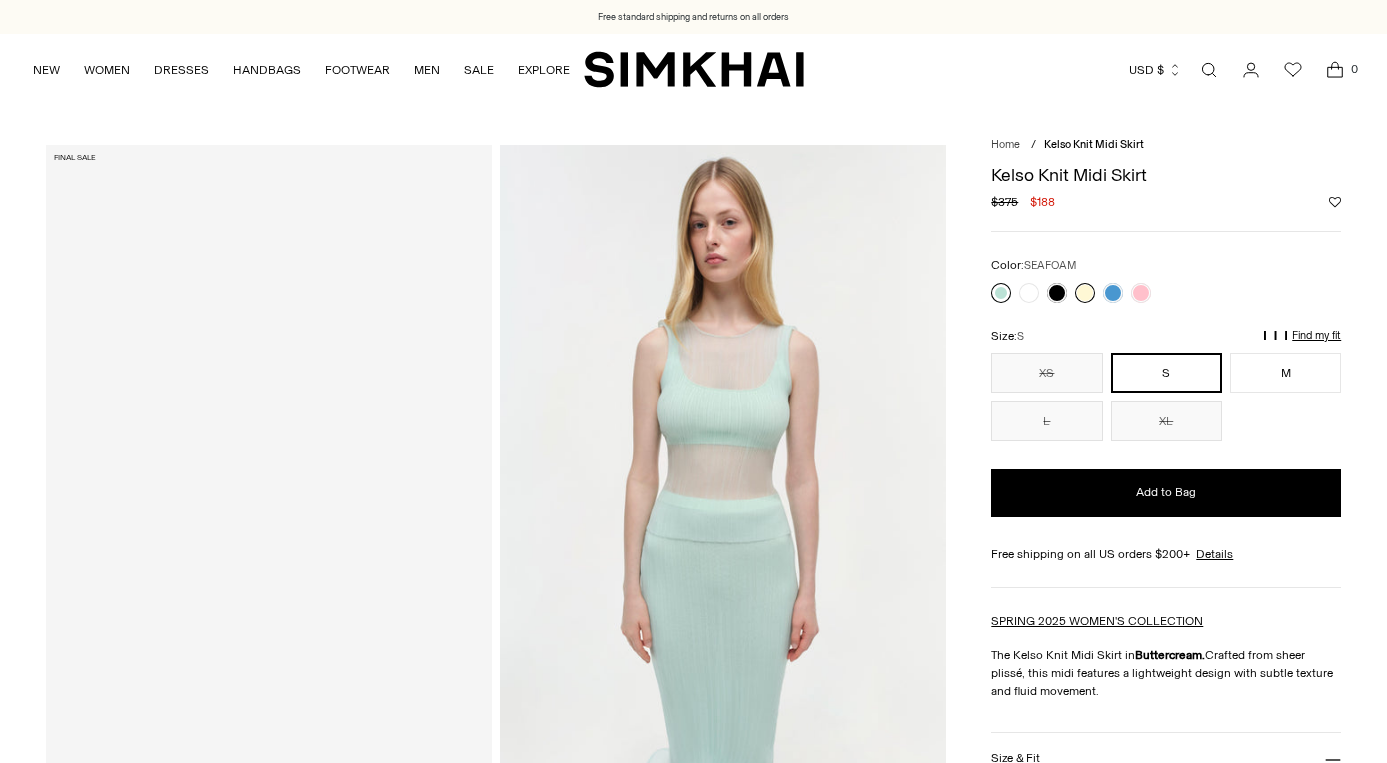 click at bounding box center [1001, 293] 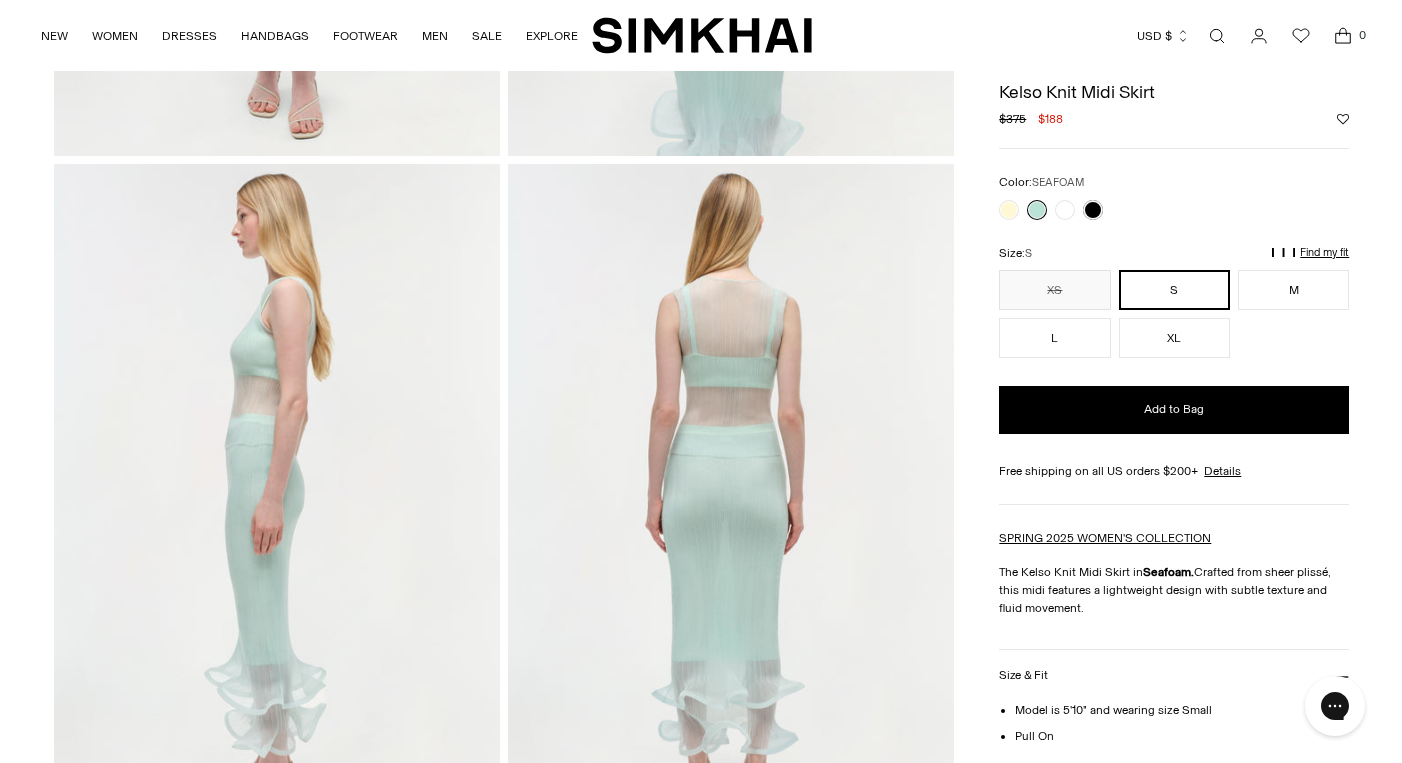 scroll, scrollTop: 622, scrollLeft: 0, axis: vertical 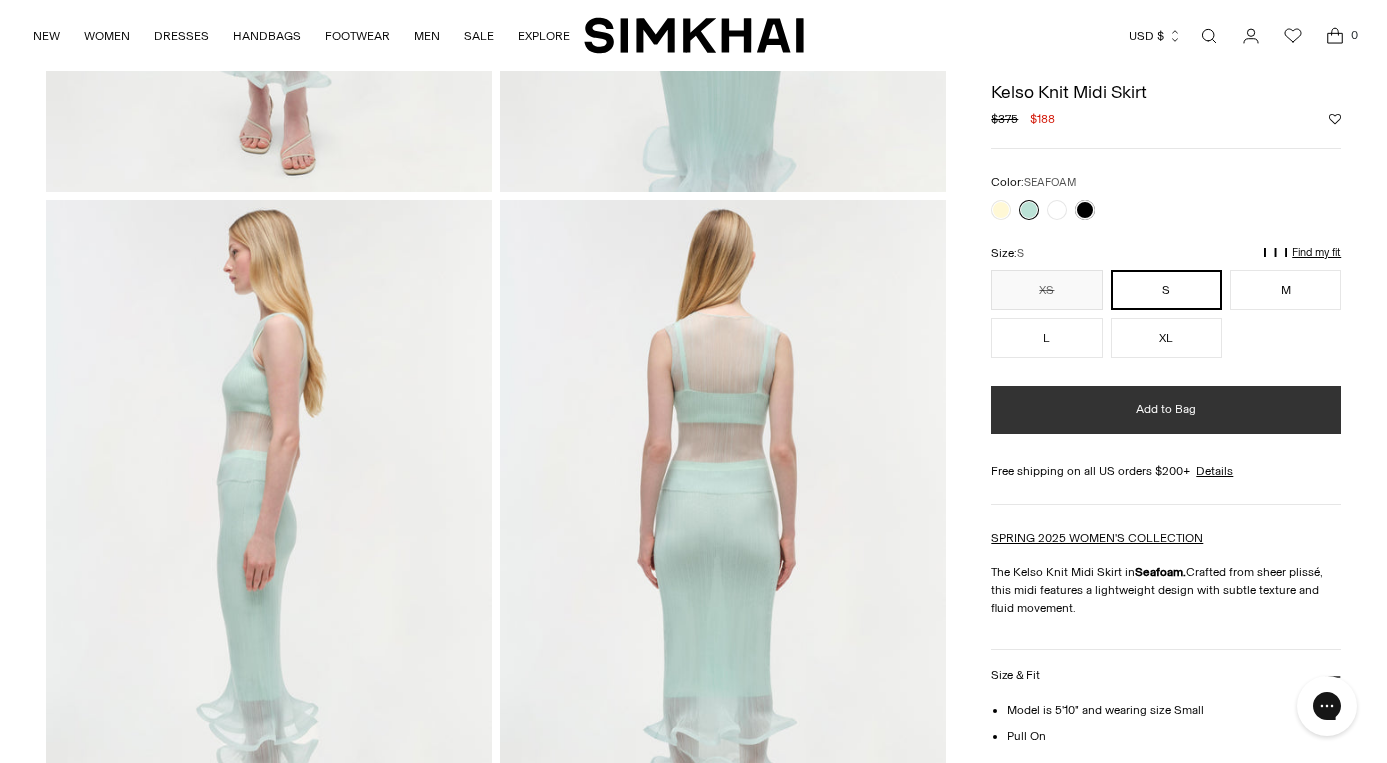 click on "Add to Bag" at bounding box center [1166, 409] 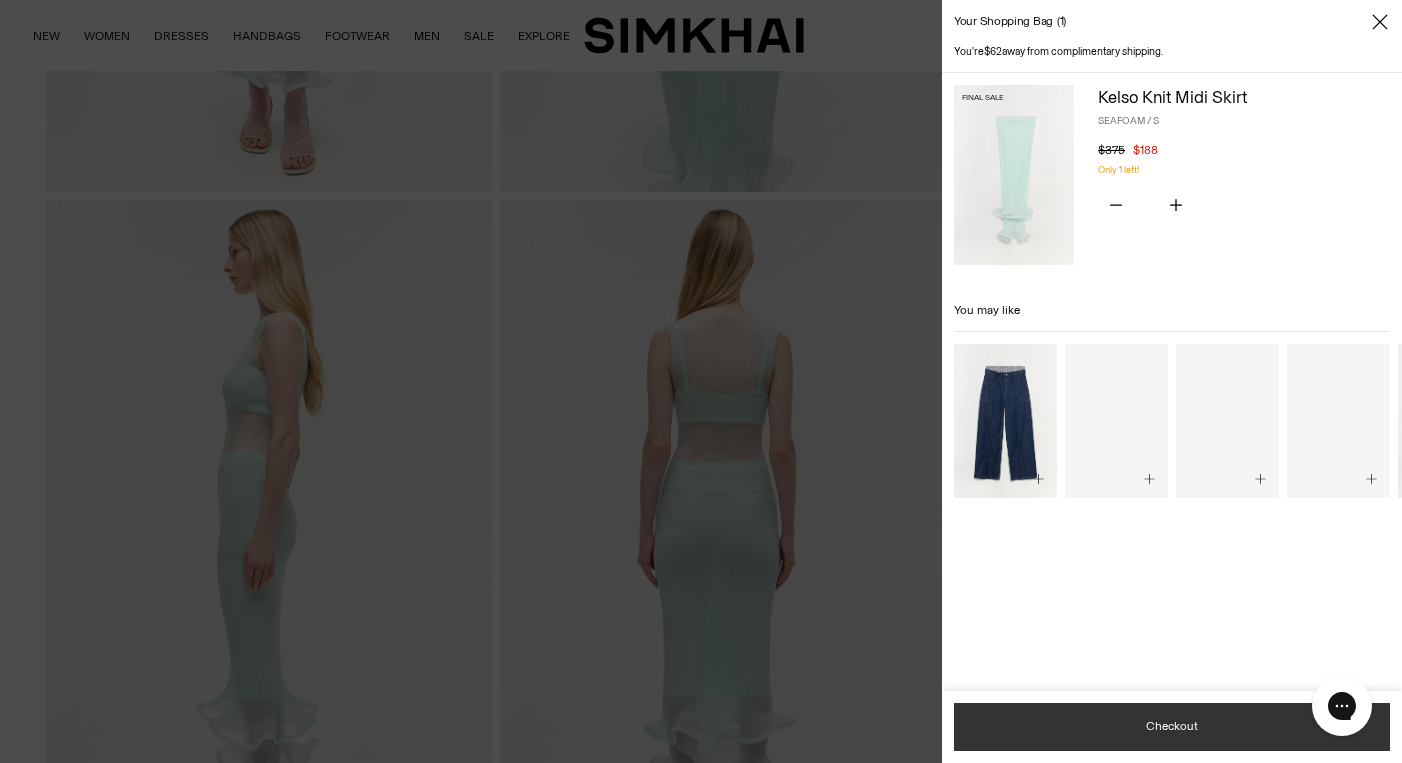 click on "Checkout" at bounding box center (1172, 727) 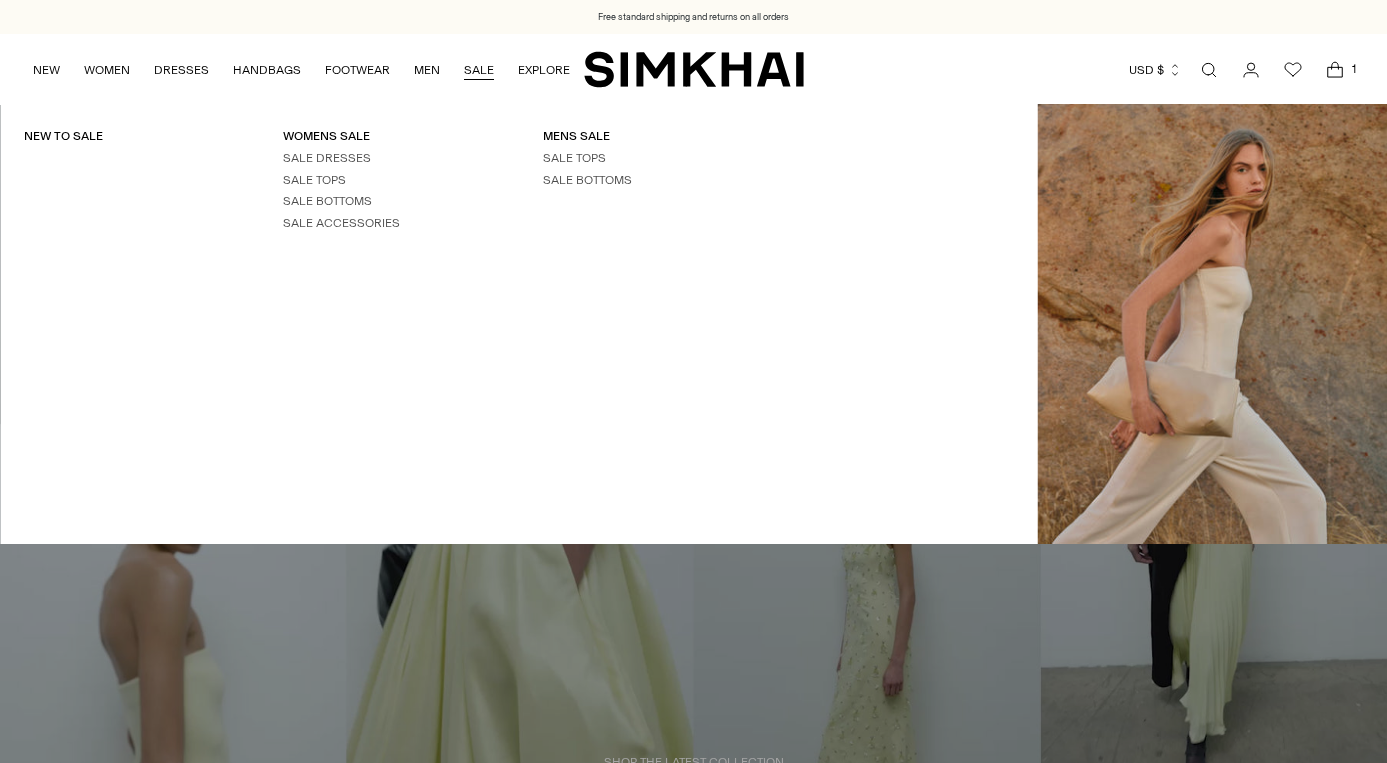 scroll, scrollTop: 0, scrollLeft: 0, axis: both 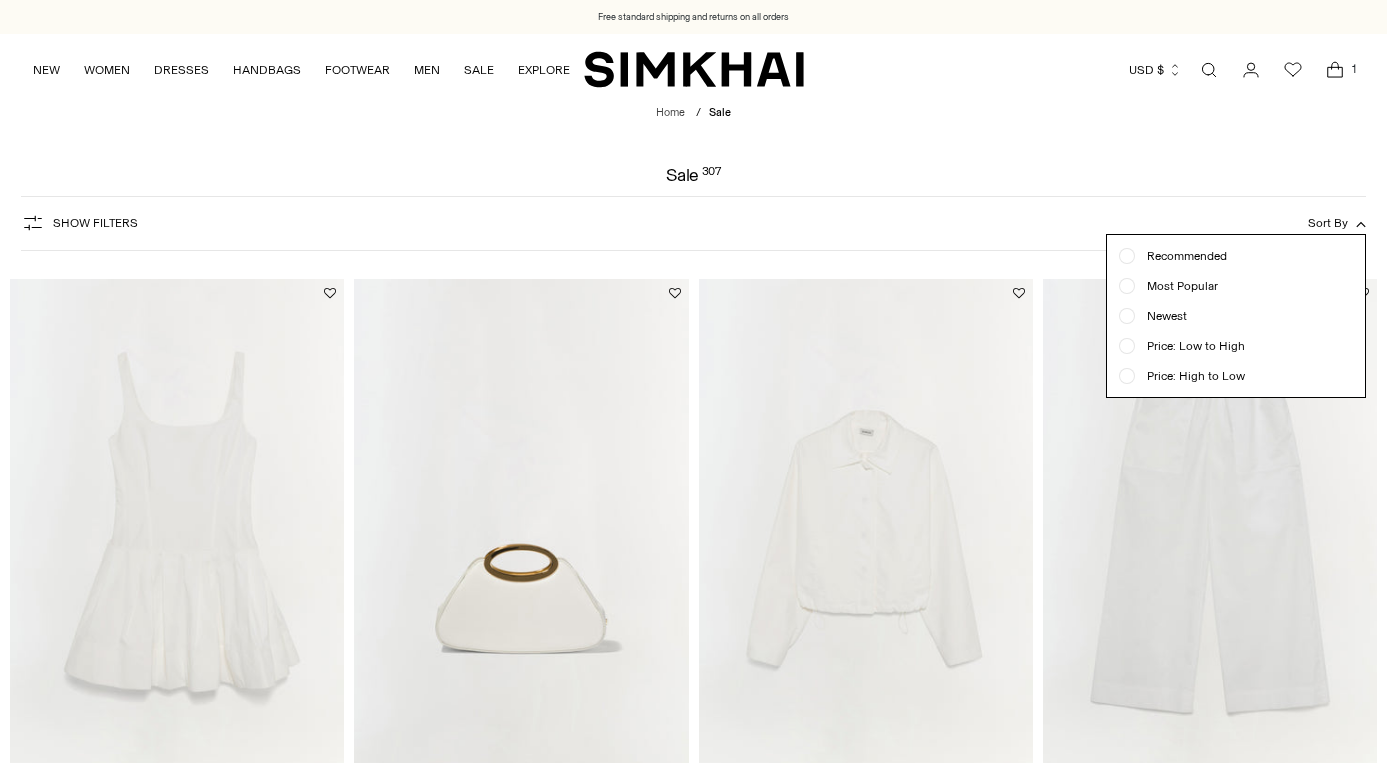 click on "Price: Low to High" at bounding box center (1190, 346) 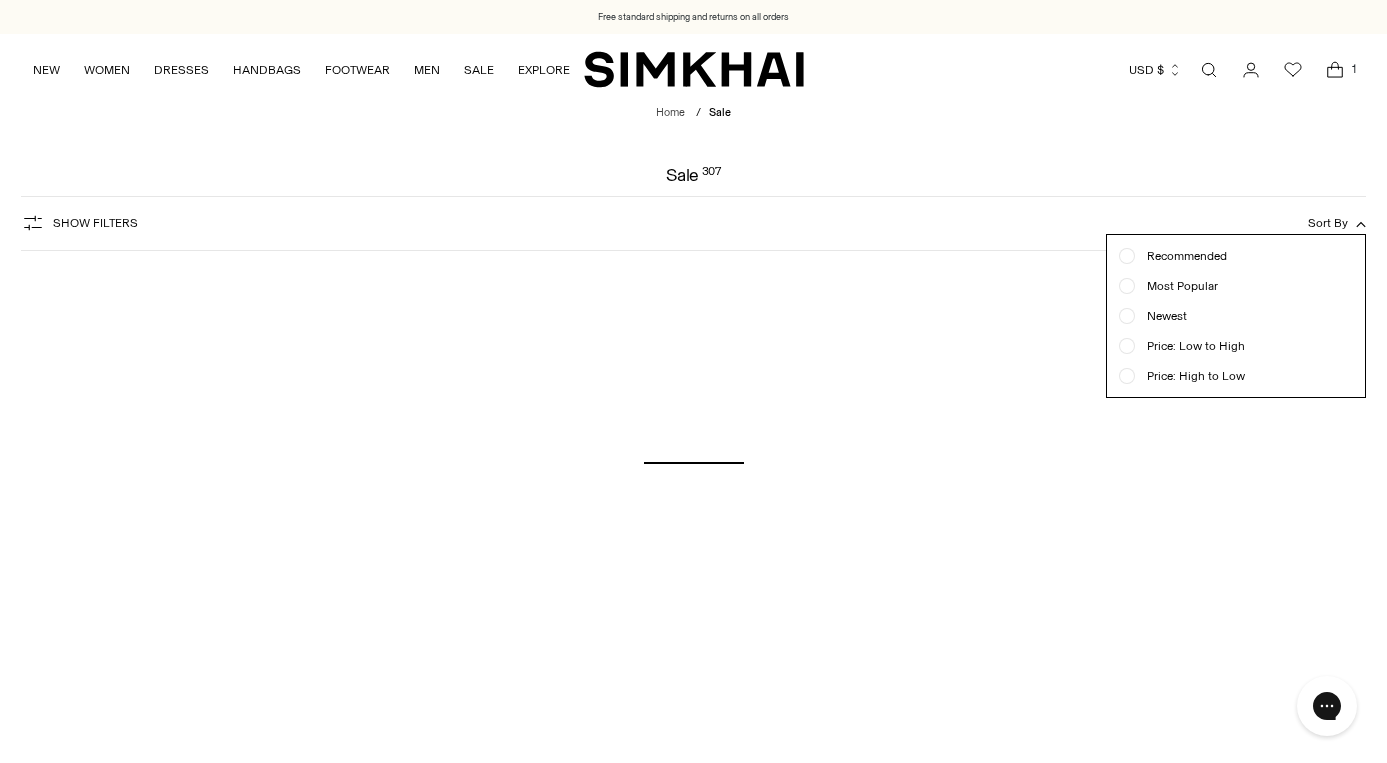 scroll, scrollTop: 0, scrollLeft: 0, axis: both 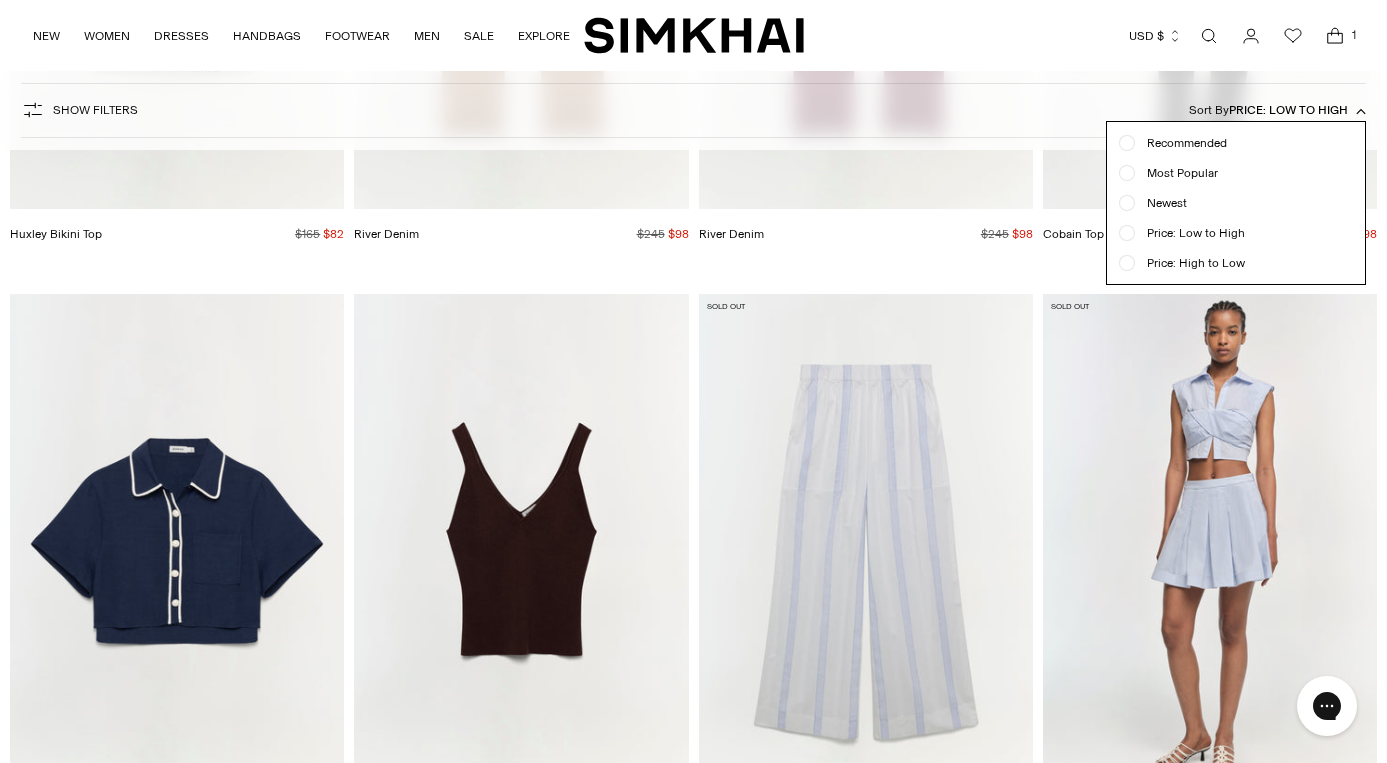click on "Currency
USD $
Albania (ALL
L)
Algeria (DZD
د.ج)
Andorra (EUR
€)
Angola (AOA
Kz)
Anguilla (XCD
$)" at bounding box center [1080, 36] 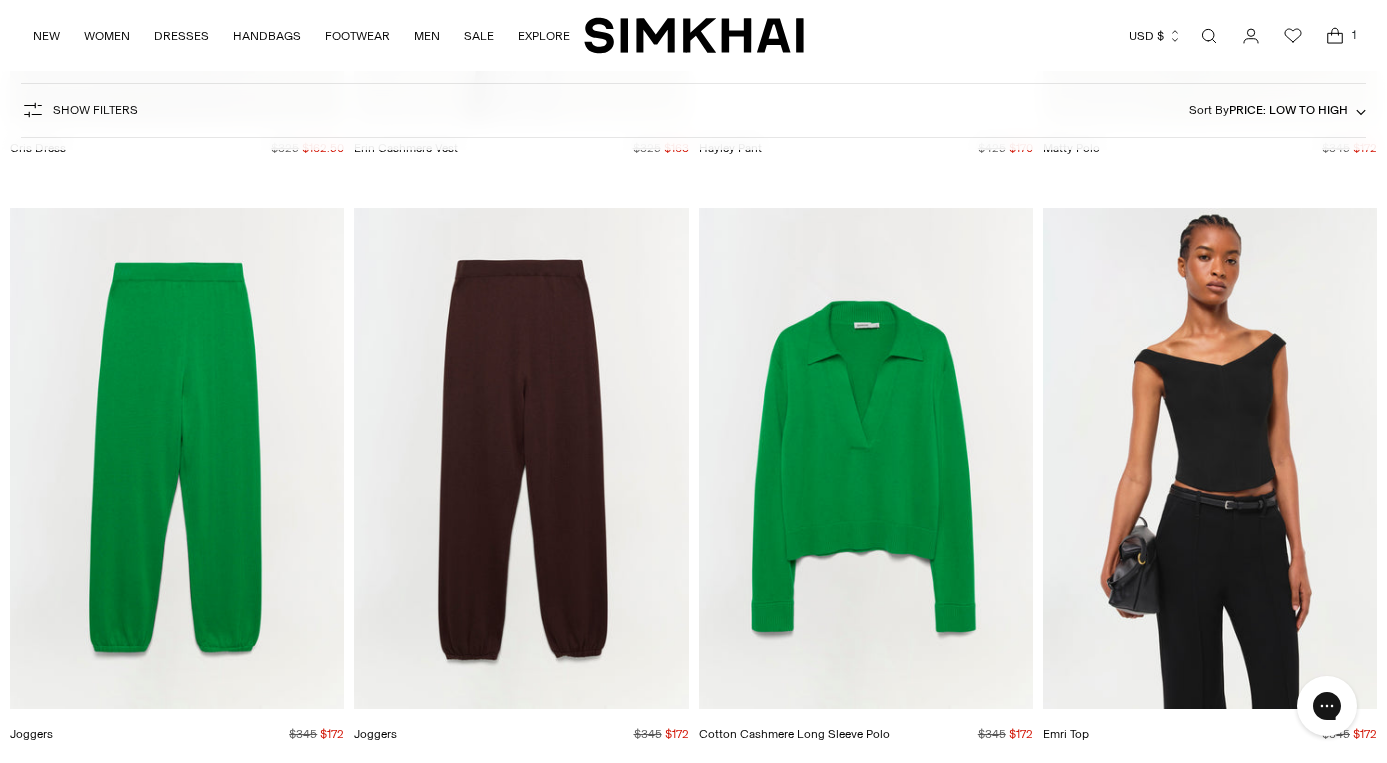 scroll, scrollTop: 6797, scrollLeft: 0, axis: vertical 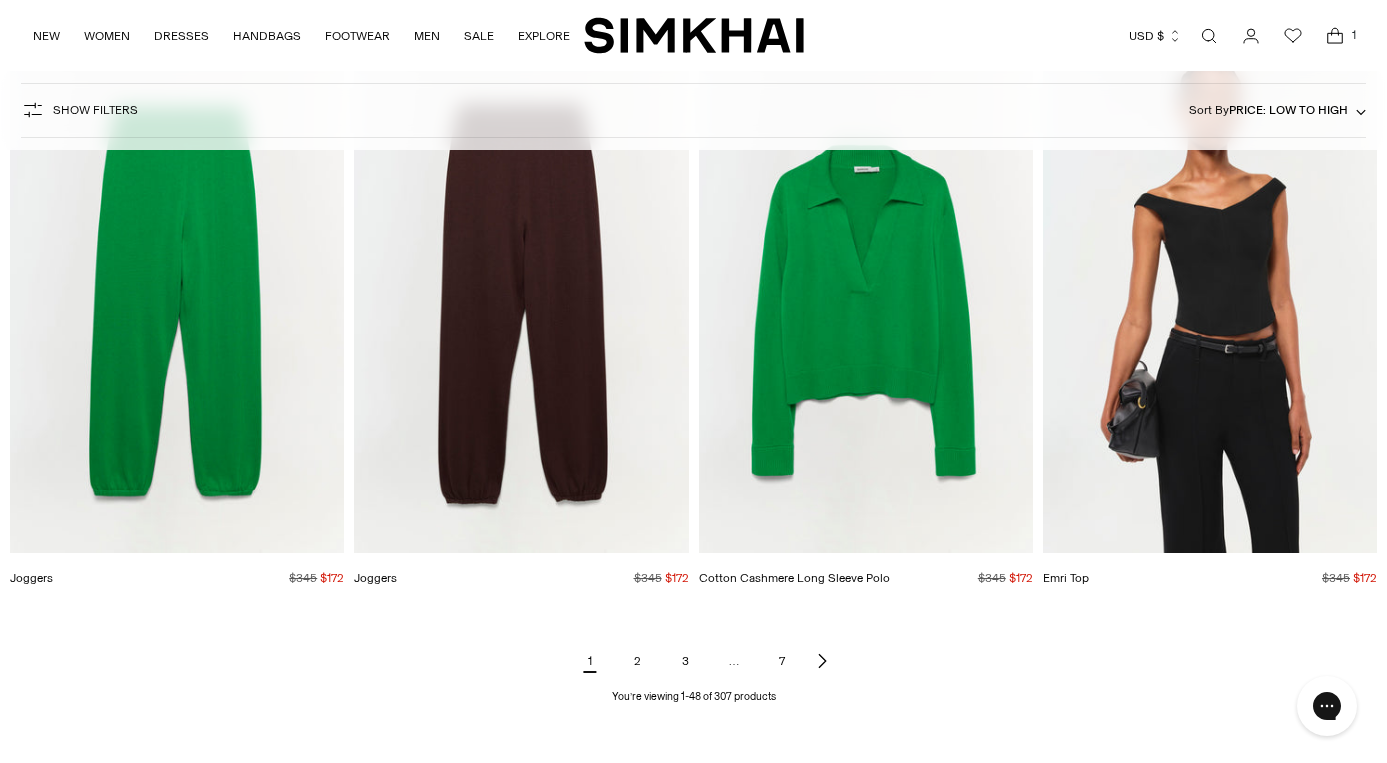 click 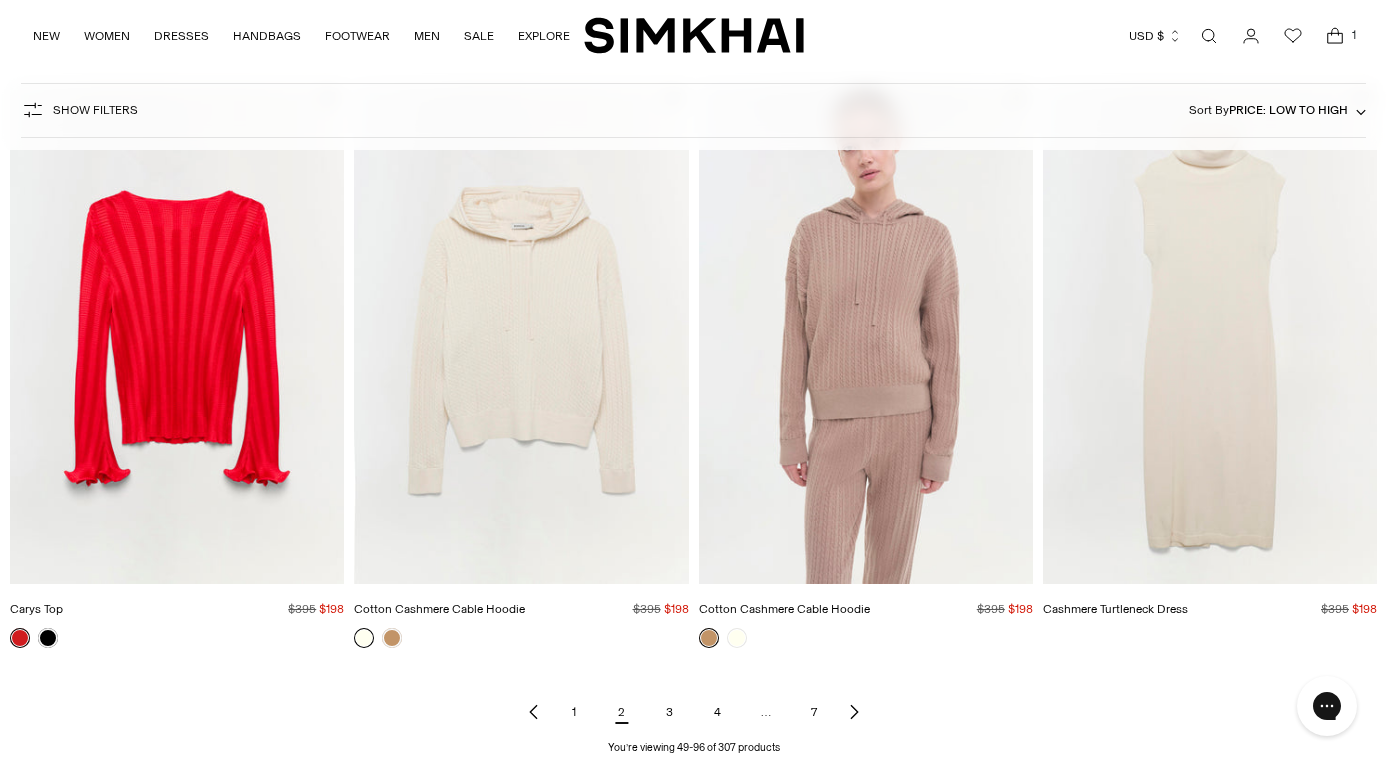 scroll, scrollTop: 6990, scrollLeft: 0, axis: vertical 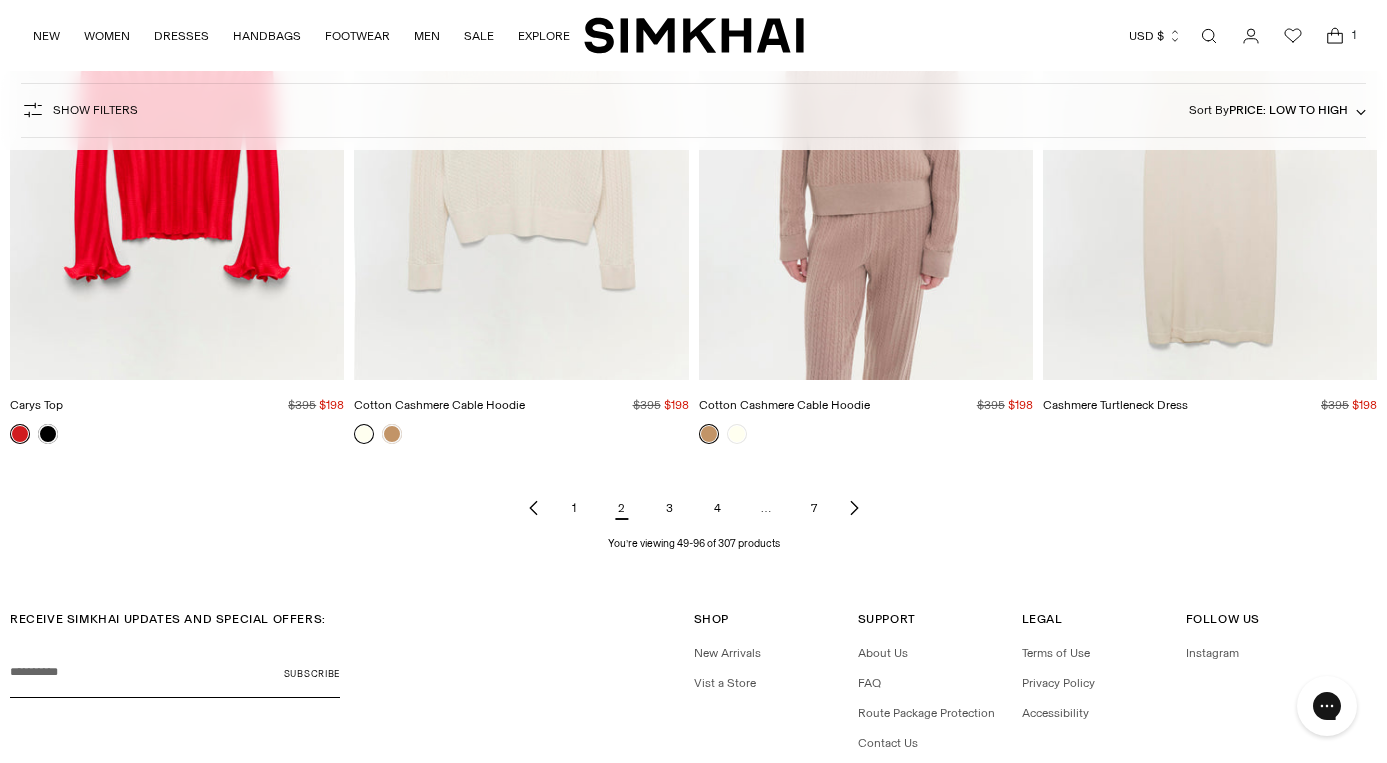 click on "3" at bounding box center (670, 508) 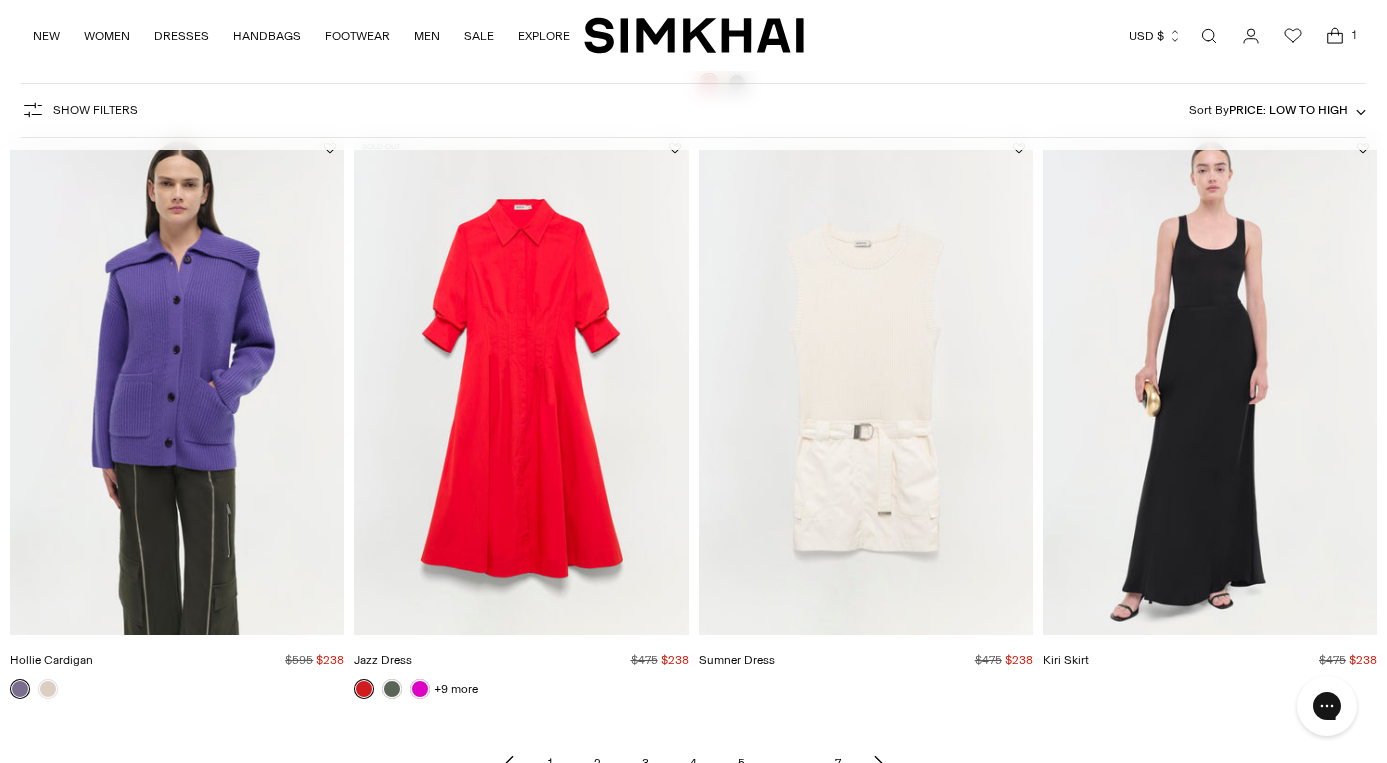 scroll, scrollTop: 7232, scrollLeft: 0, axis: vertical 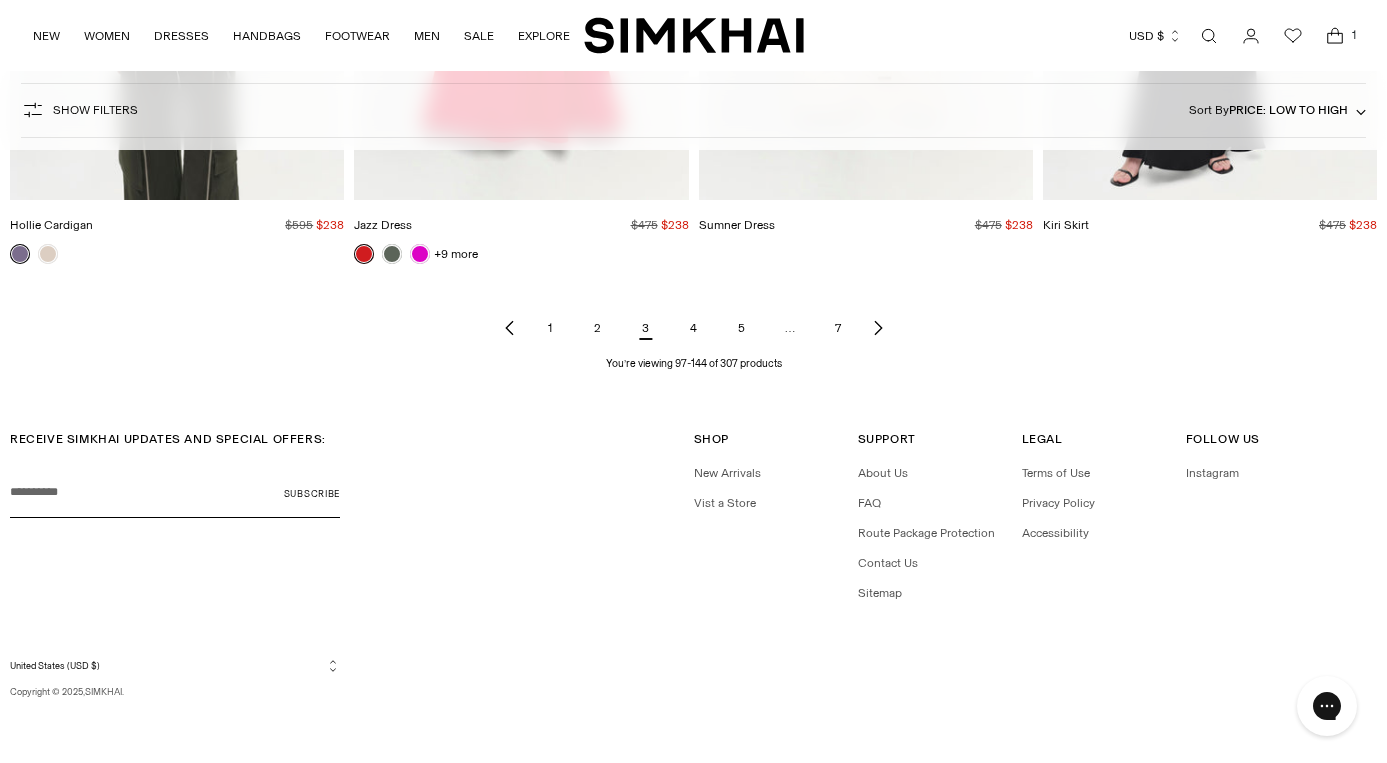 click on "4" at bounding box center [694, 328] 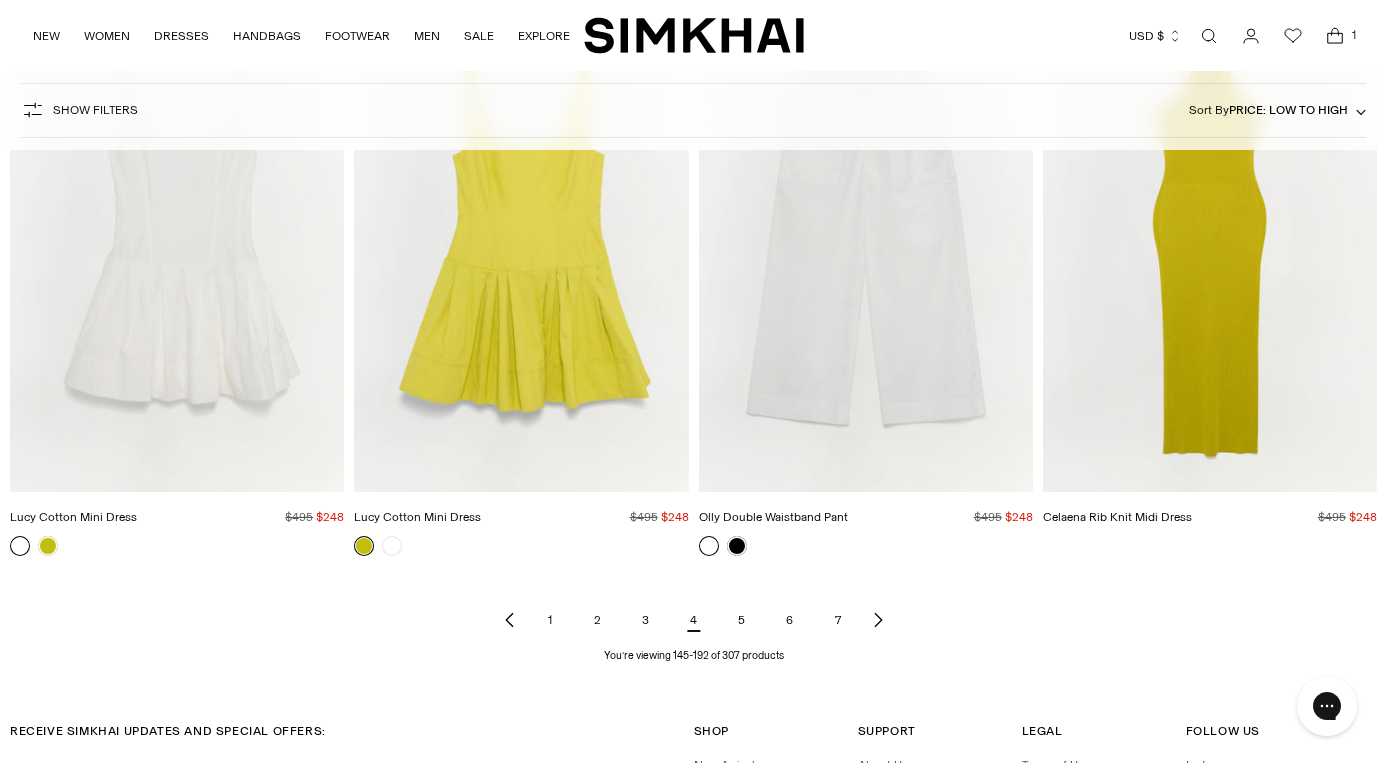 scroll, scrollTop: 7192, scrollLeft: 0, axis: vertical 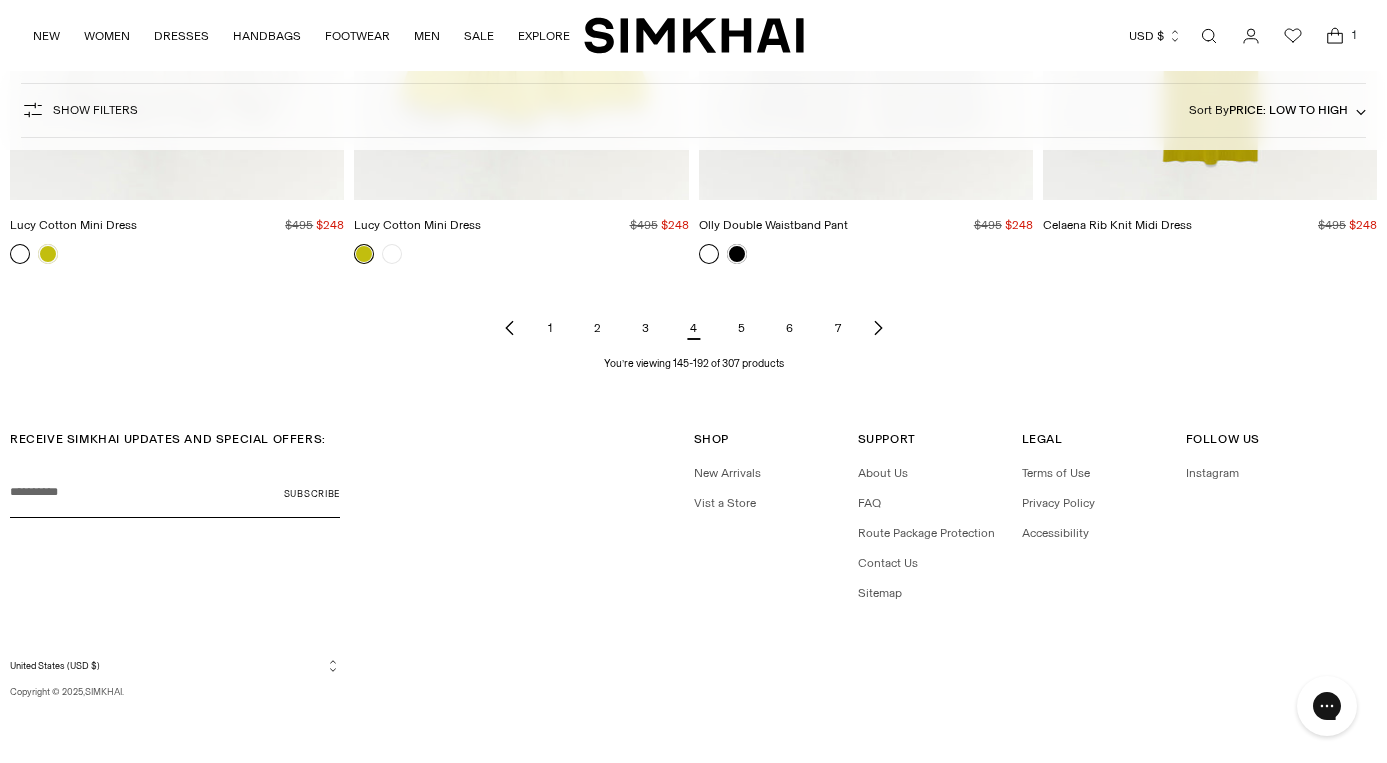 click on "5" at bounding box center (742, 328) 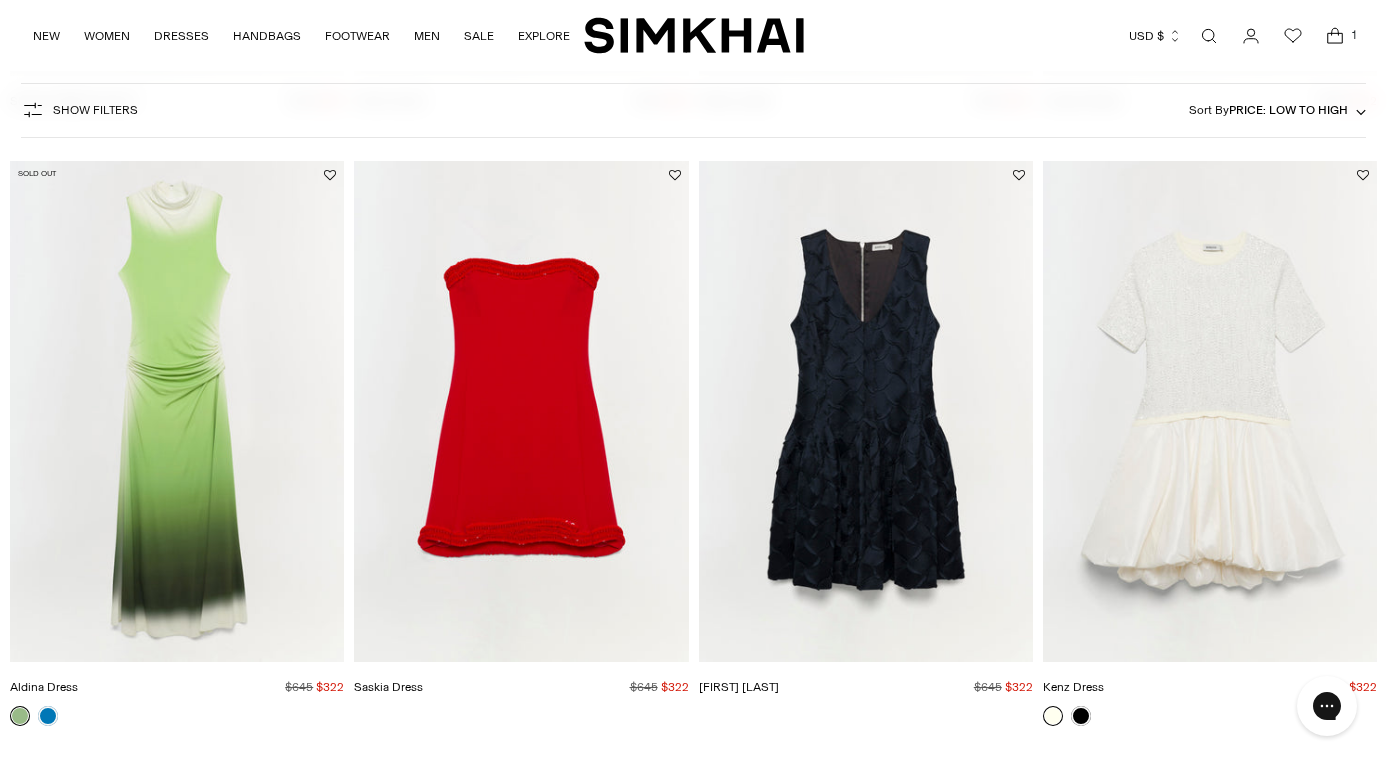 scroll, scrollTop: 6687, scrollLeft: 0, axis: vertical 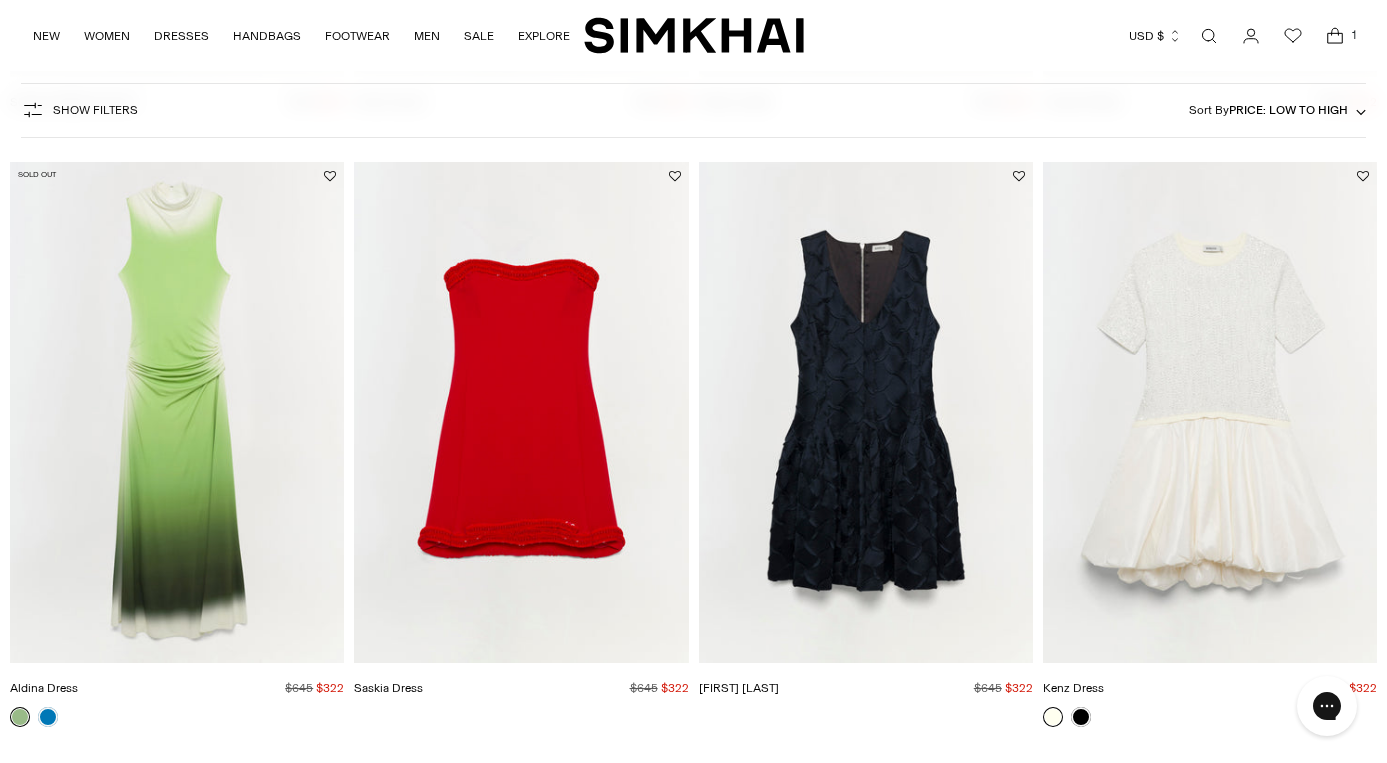 click at bounding box center [0, 0] 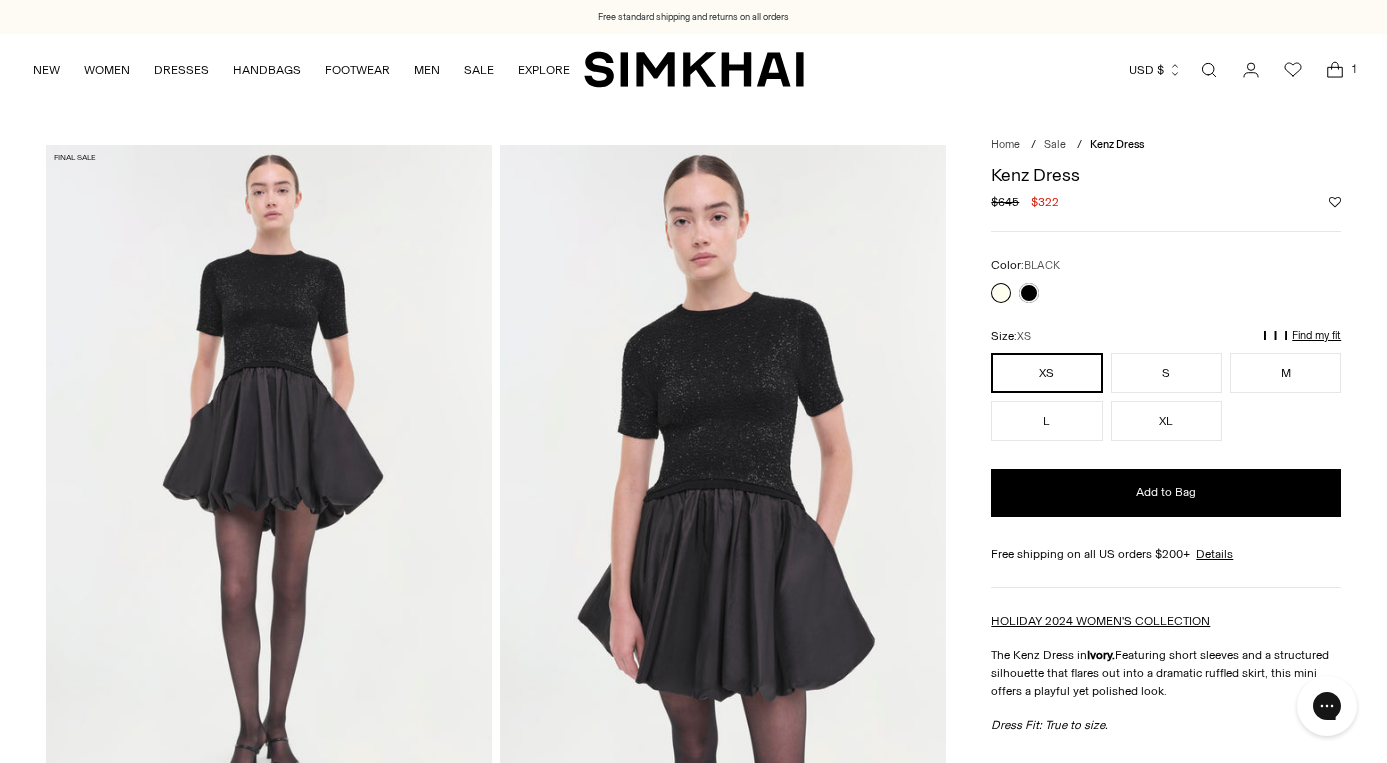 scroll, scrollTop: 0, scrollLeft: 0, axis: both 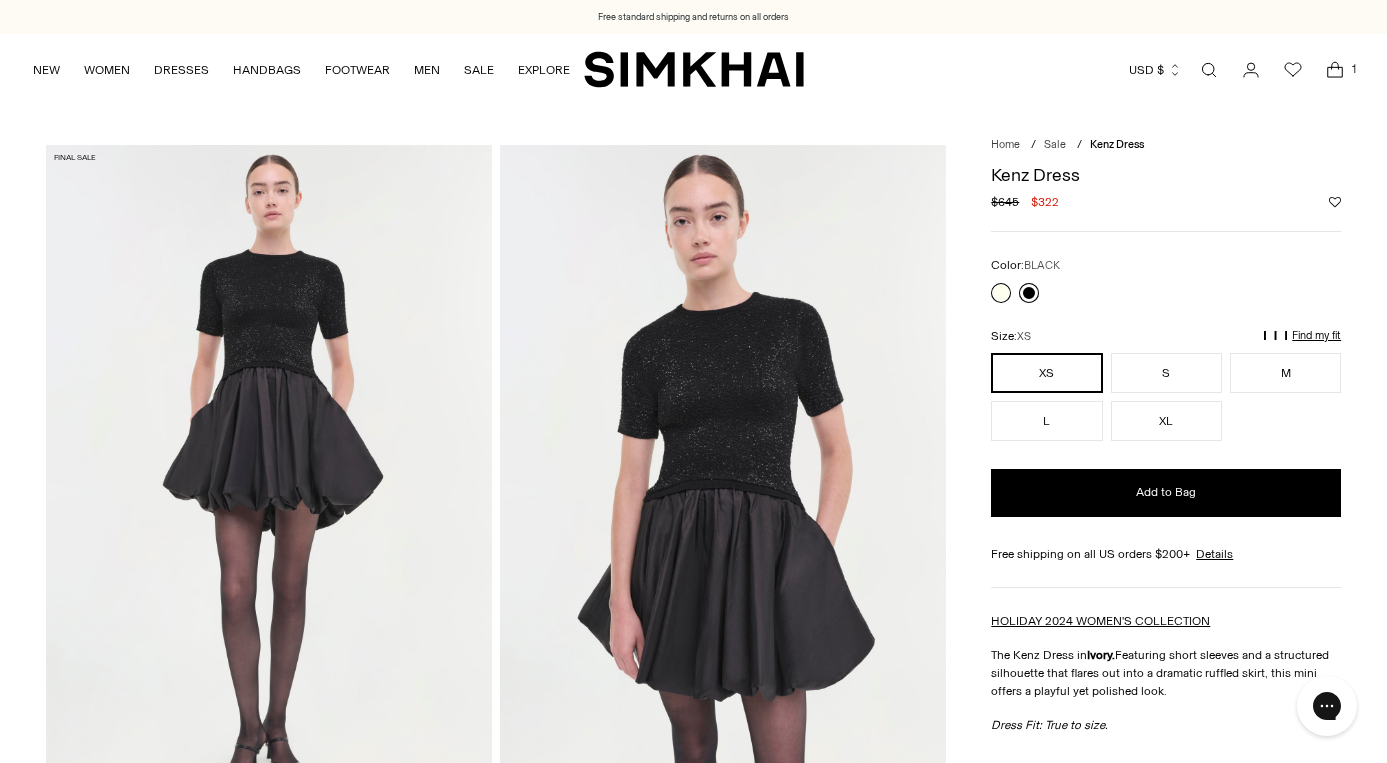 click at bounding box center [1029, 293] 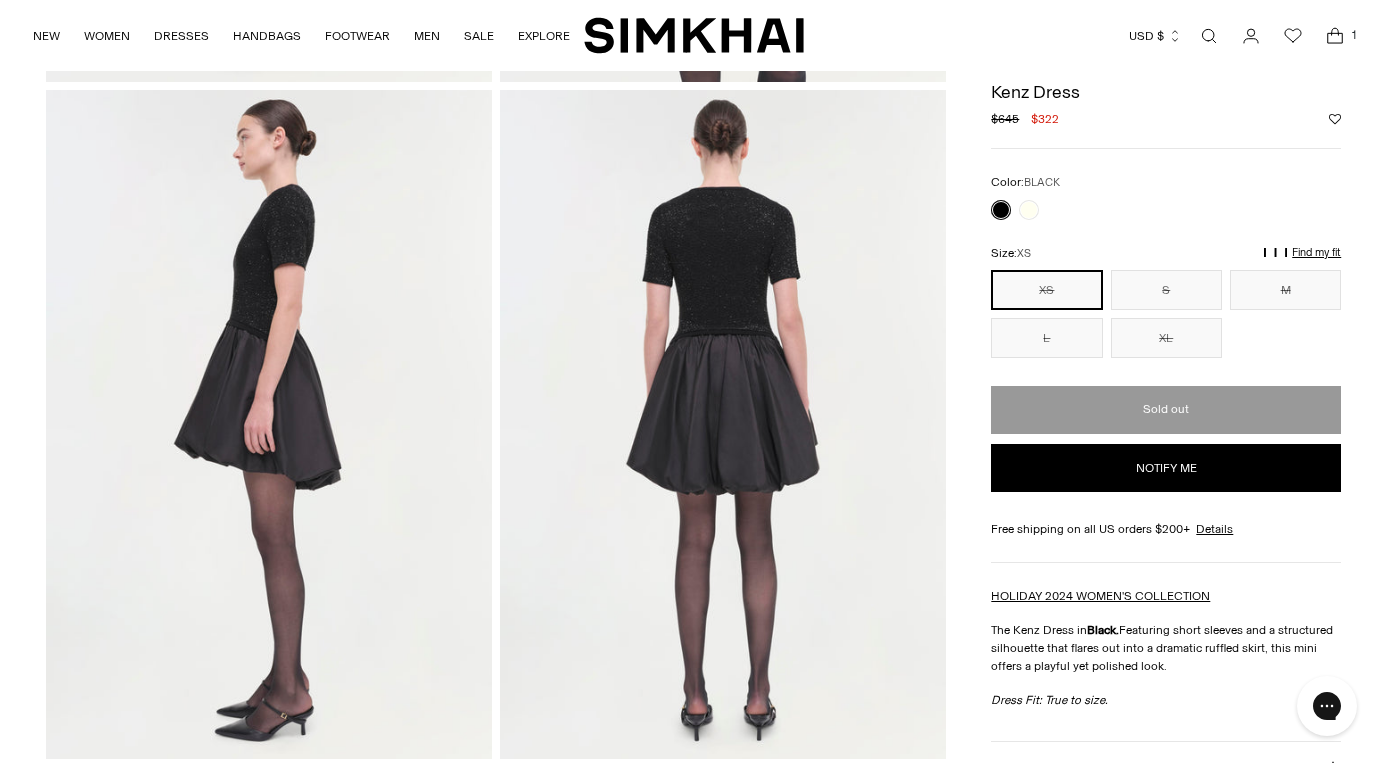 scroll, scrollTop: 711, scrollLeft: 0, axis: vertical 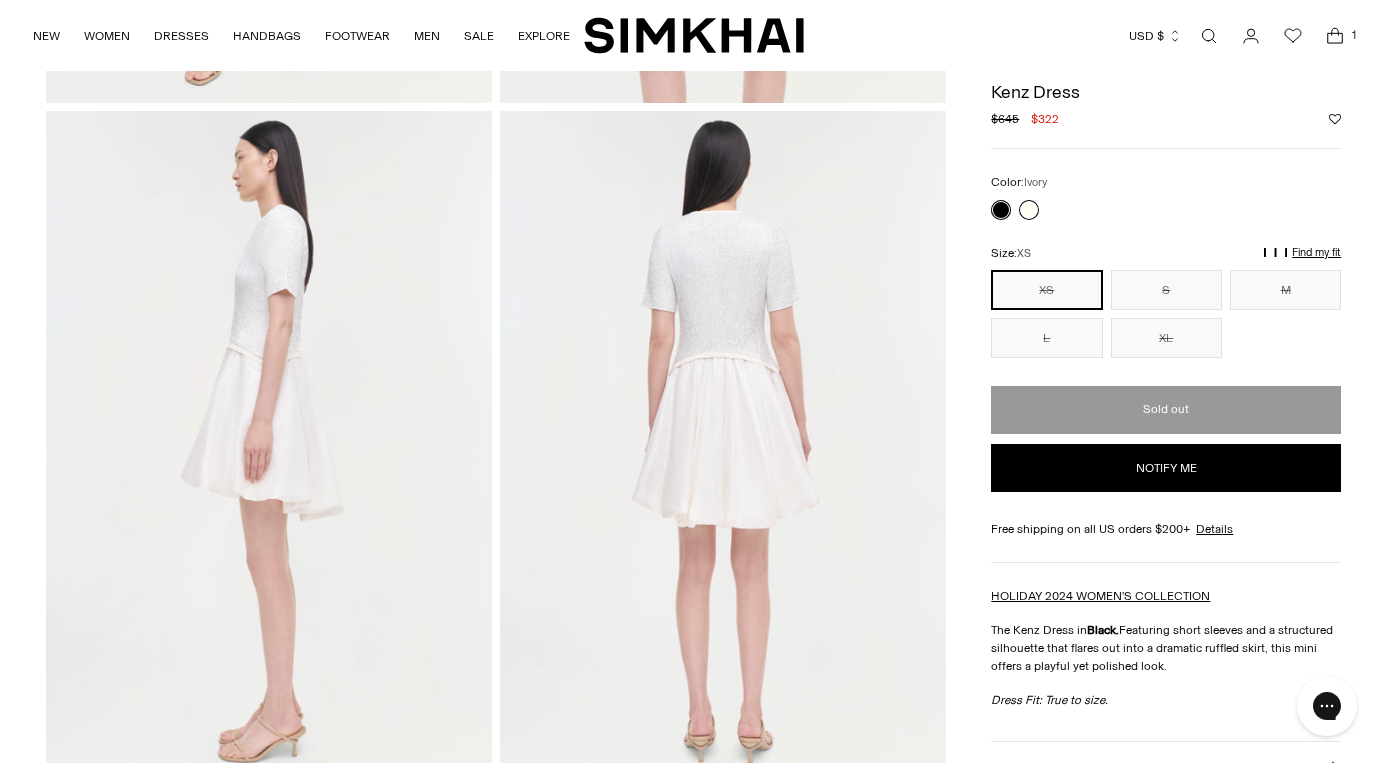 click at bounding box center (1029, 210) 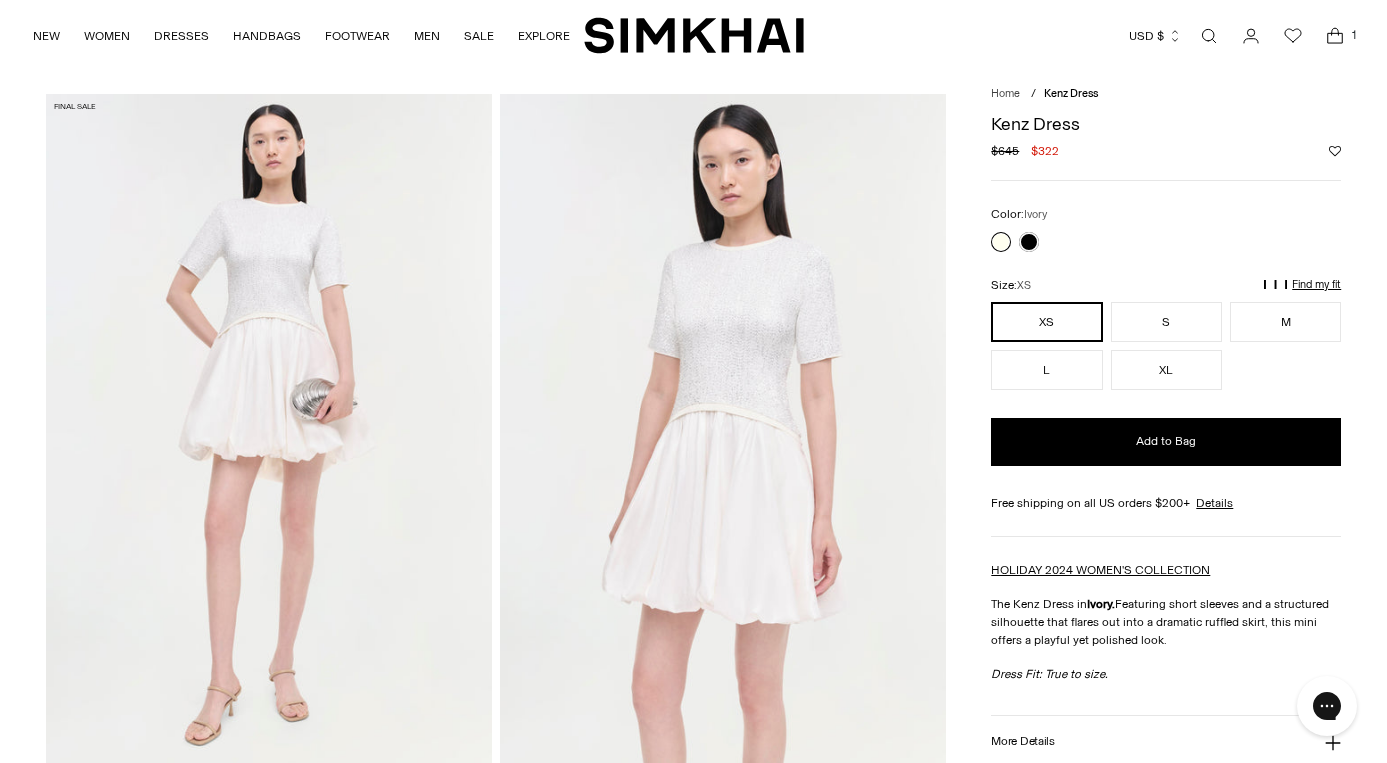 scroll, scrollTop: 45, scrollLeft: 0, axis: vertical 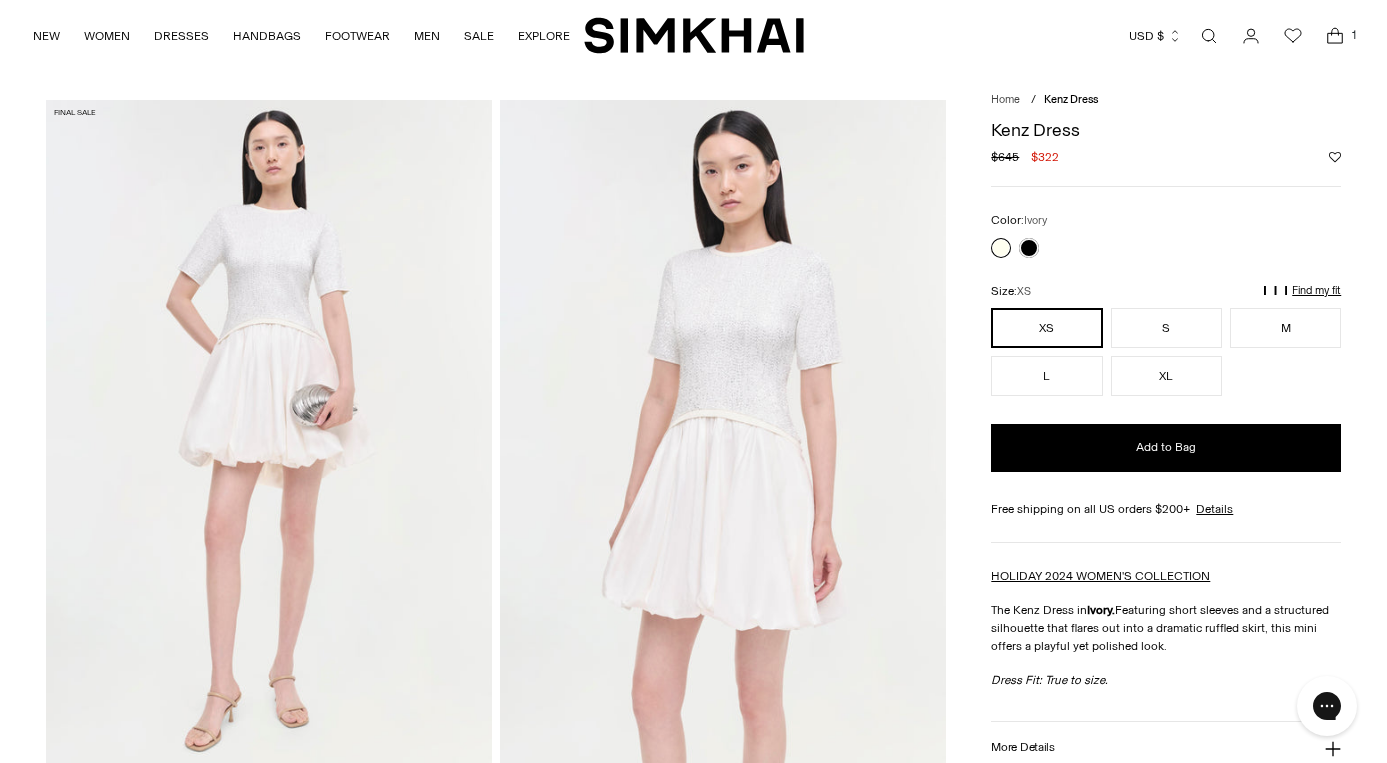 click at bounding box center (723, 434) 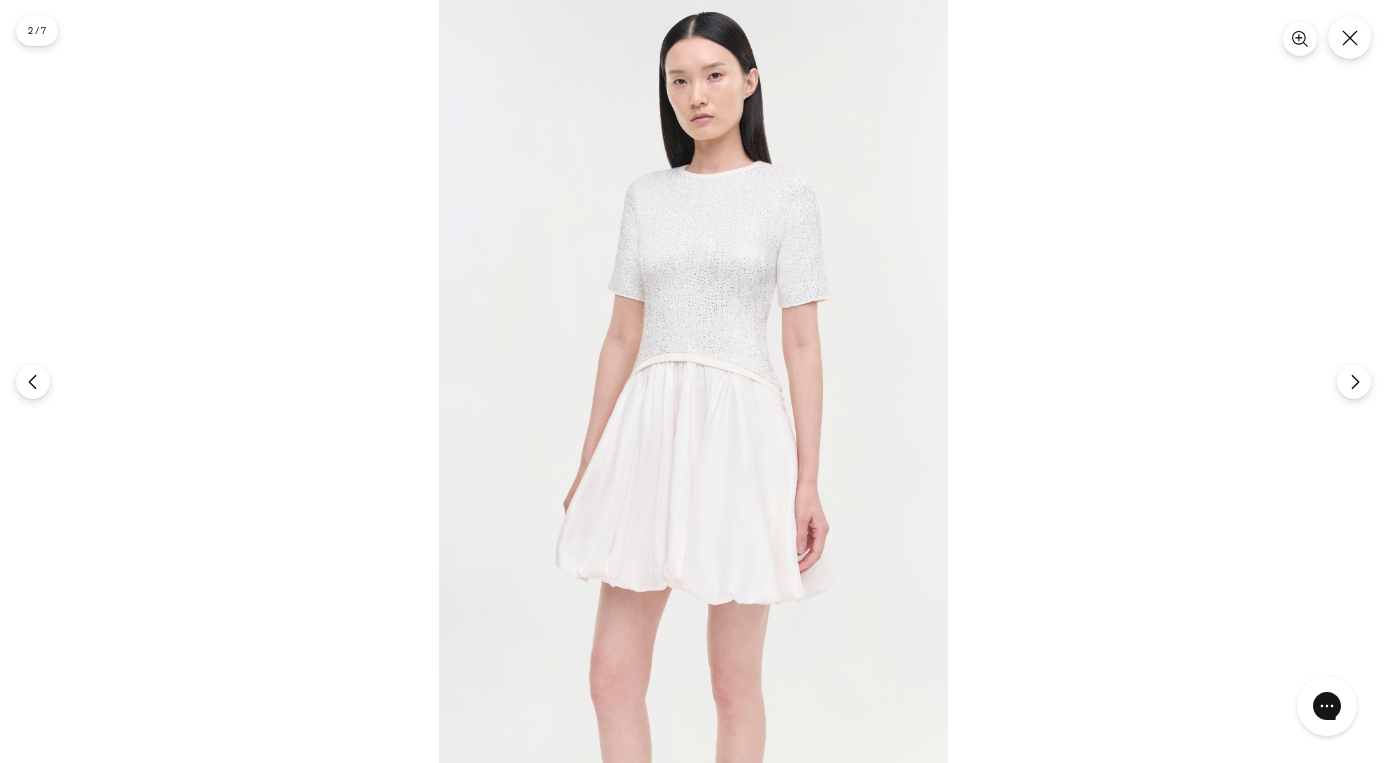 click at bounding box center (693, 381) 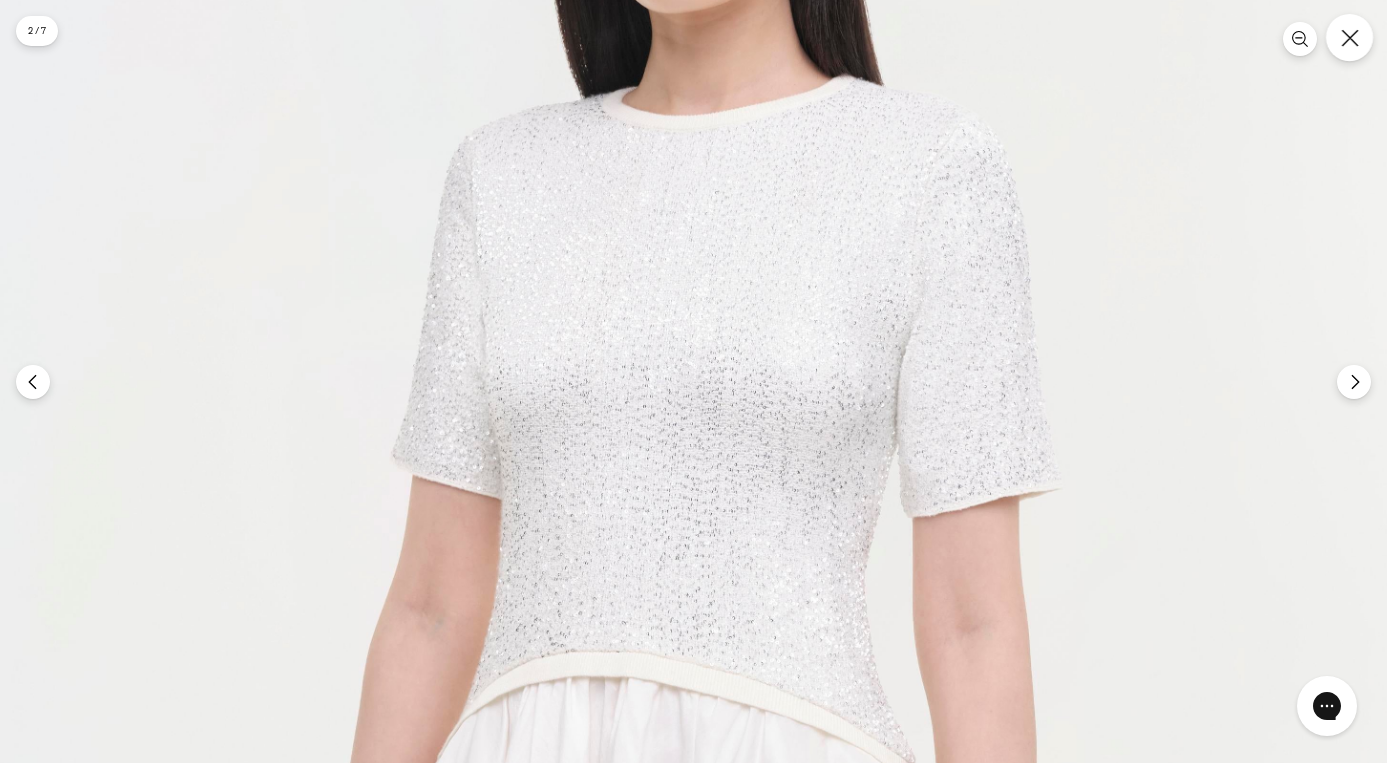 click 